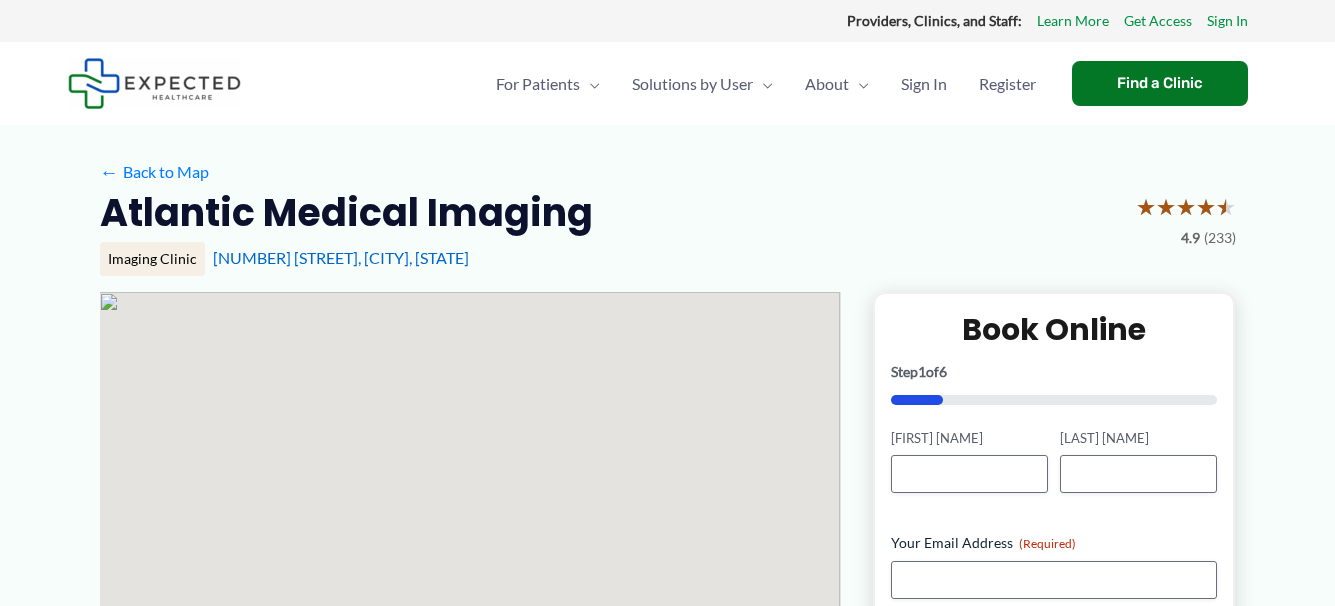 scroll, scrollTop: 0, scrollLeft: 0, axis: both 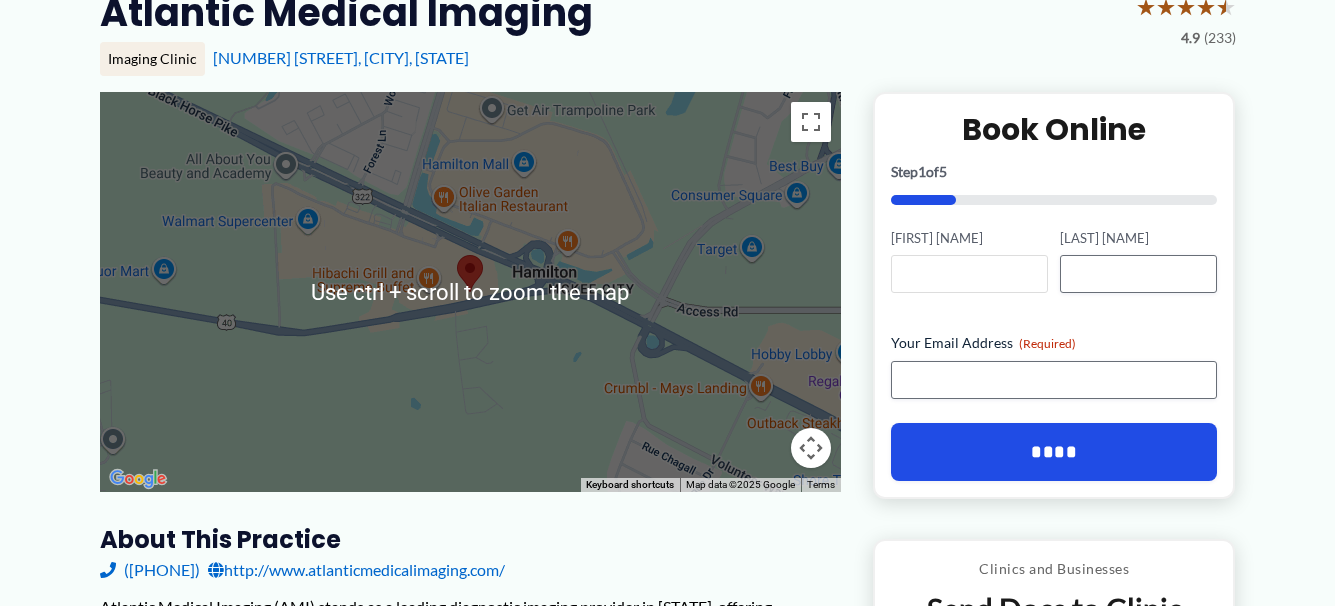 click on "[FIRST] [NAME]" at bounding box center [969, 274] 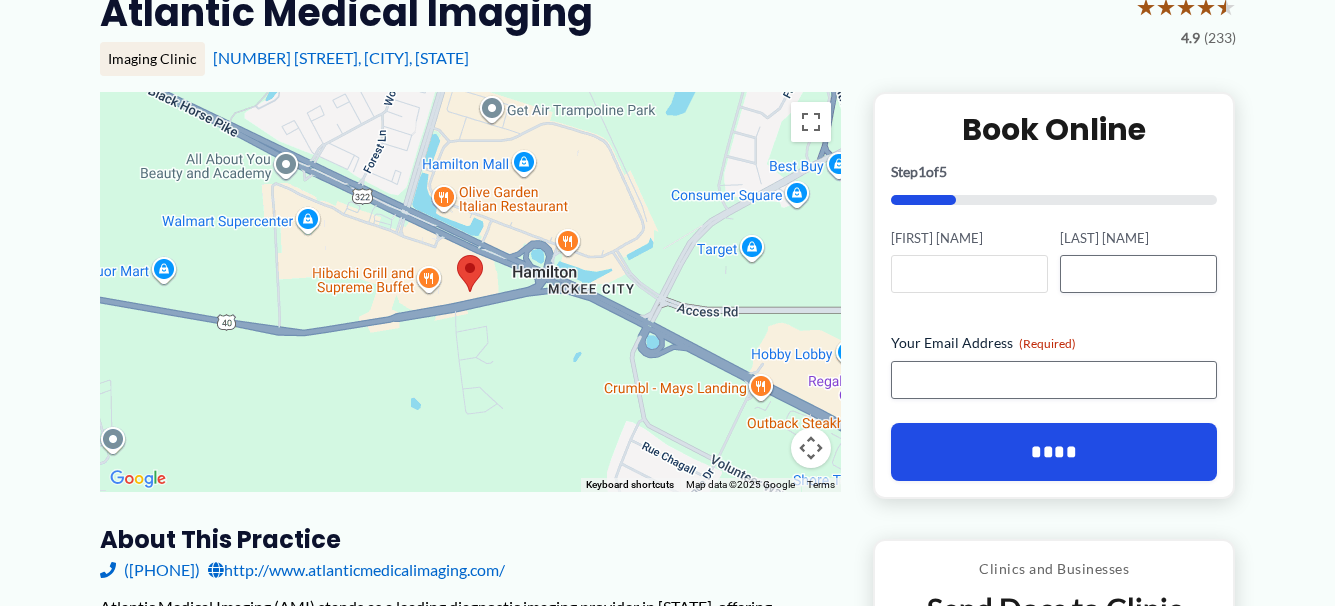 type on "******" 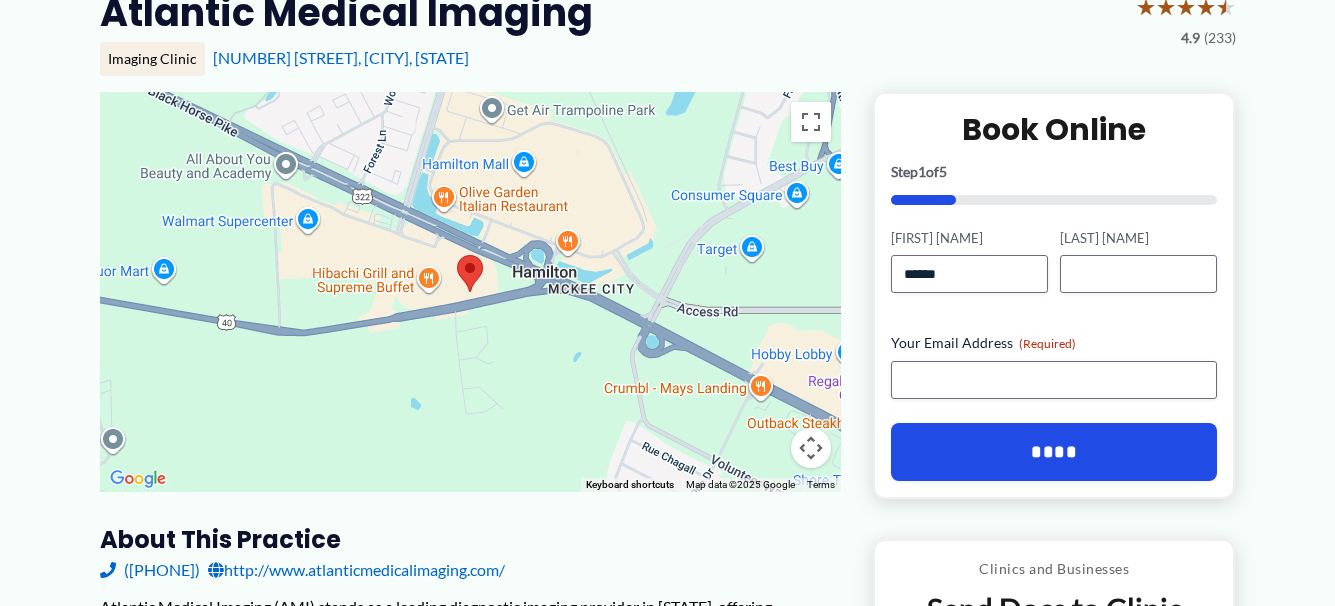 type on "********" 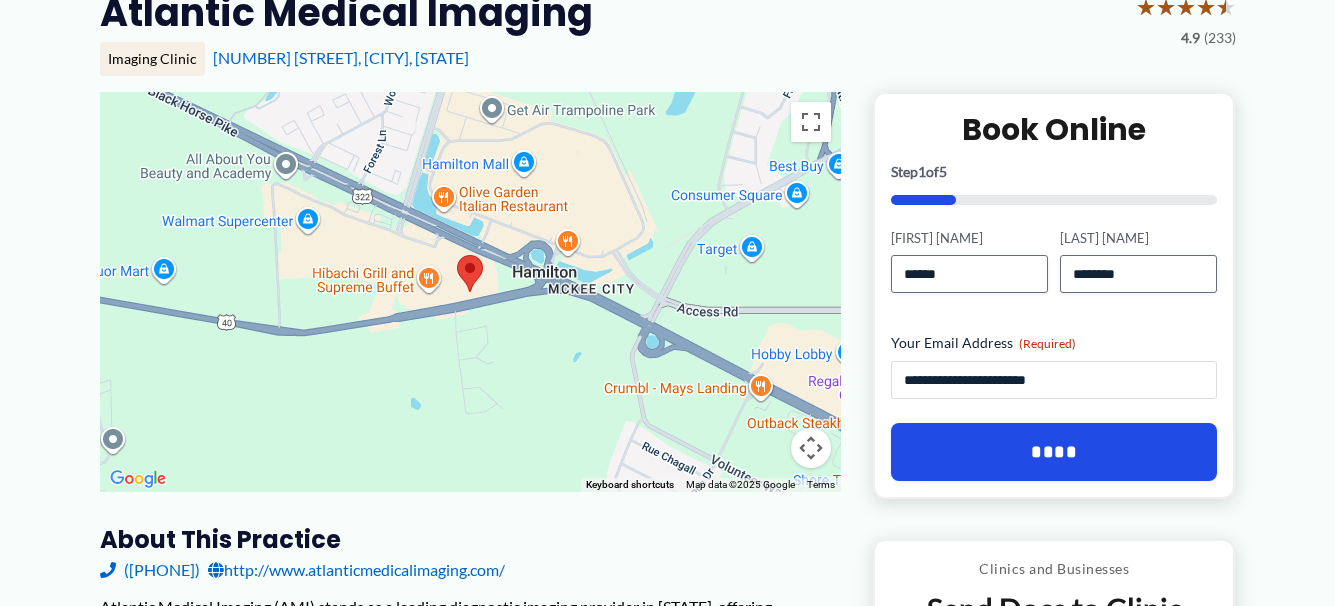 click on "**********" at bounding box center (1054, 380) 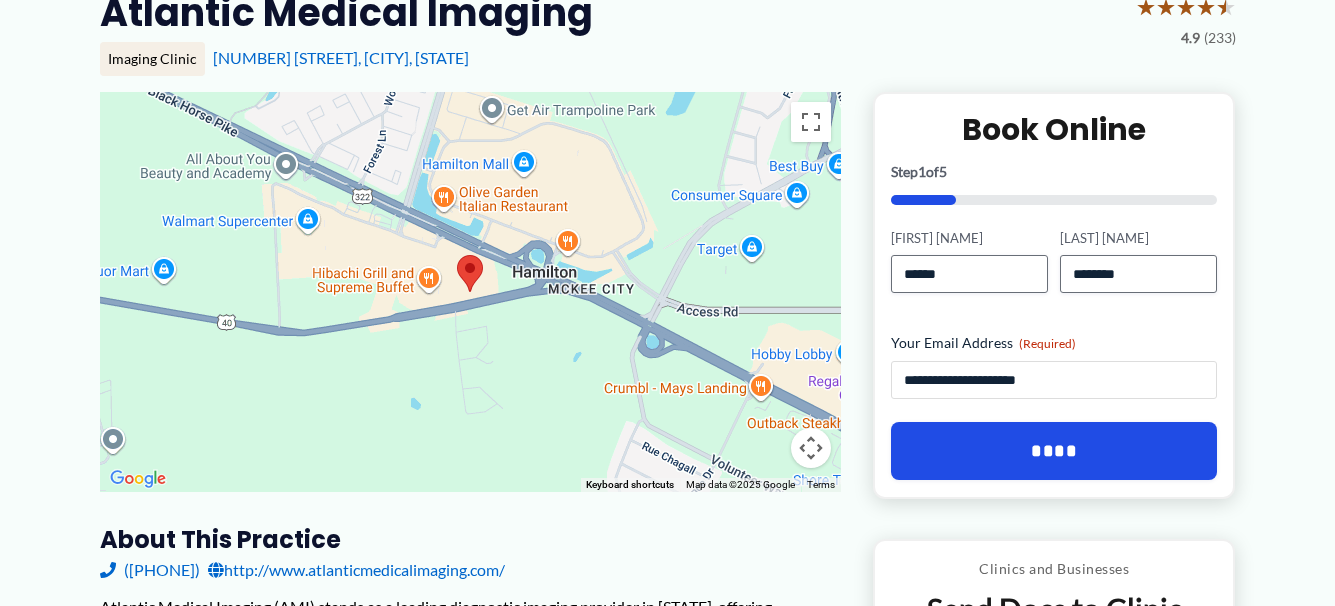 type on "**********" 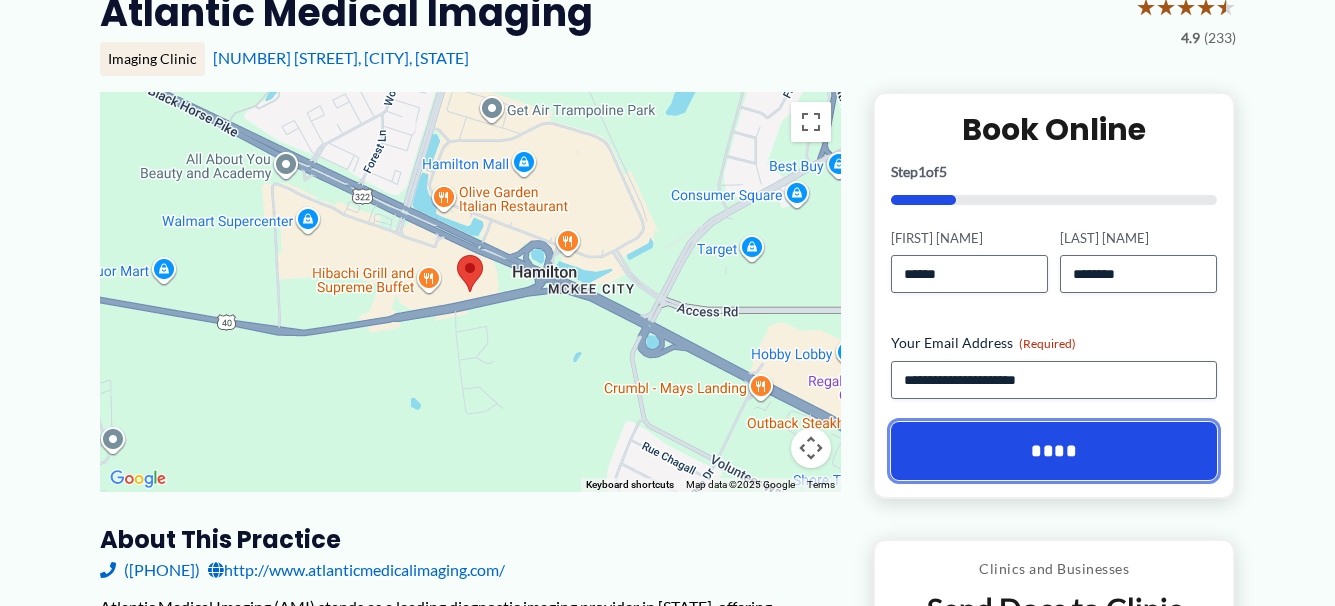 click on "****" at bounding box center [1054, 451] 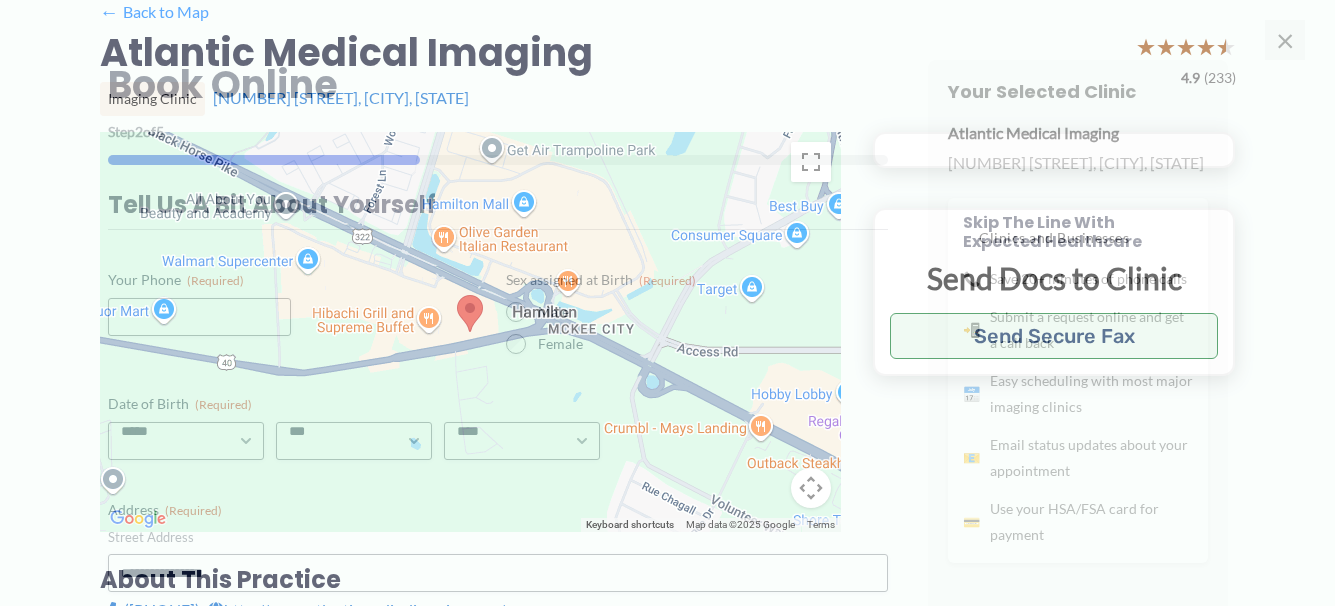 scroll, scrollTop: 0, scrollLeft: 0, axis: both 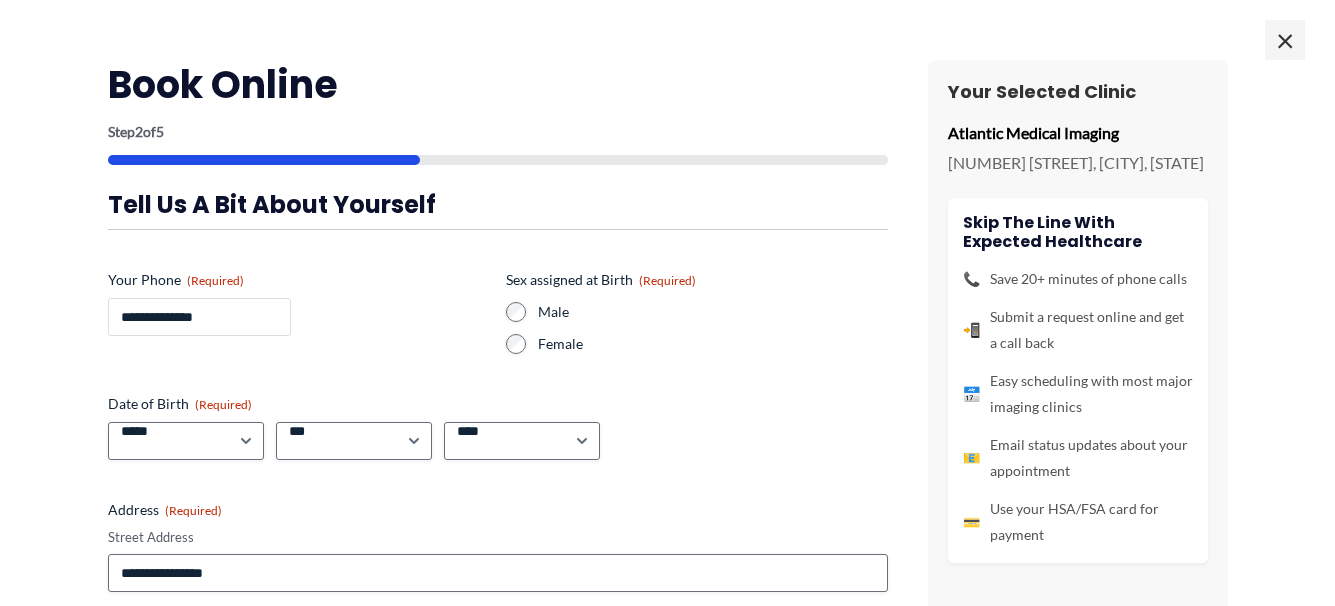 click on "**********" at bounding box center (199, 317) 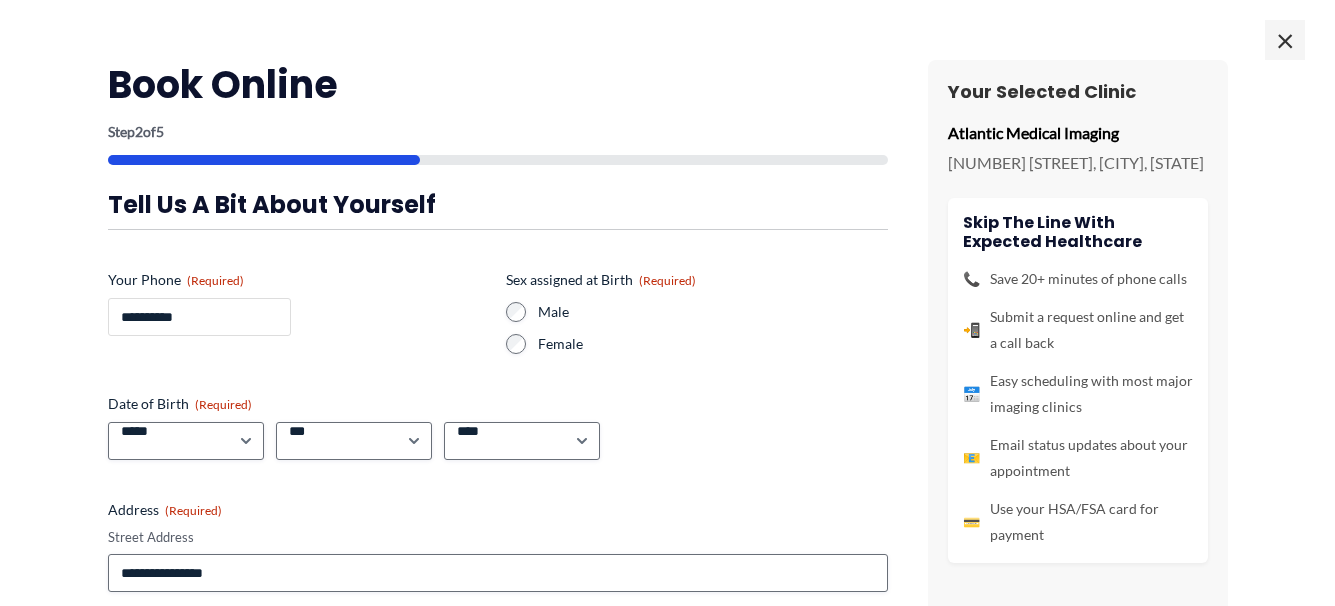 type on "**********" 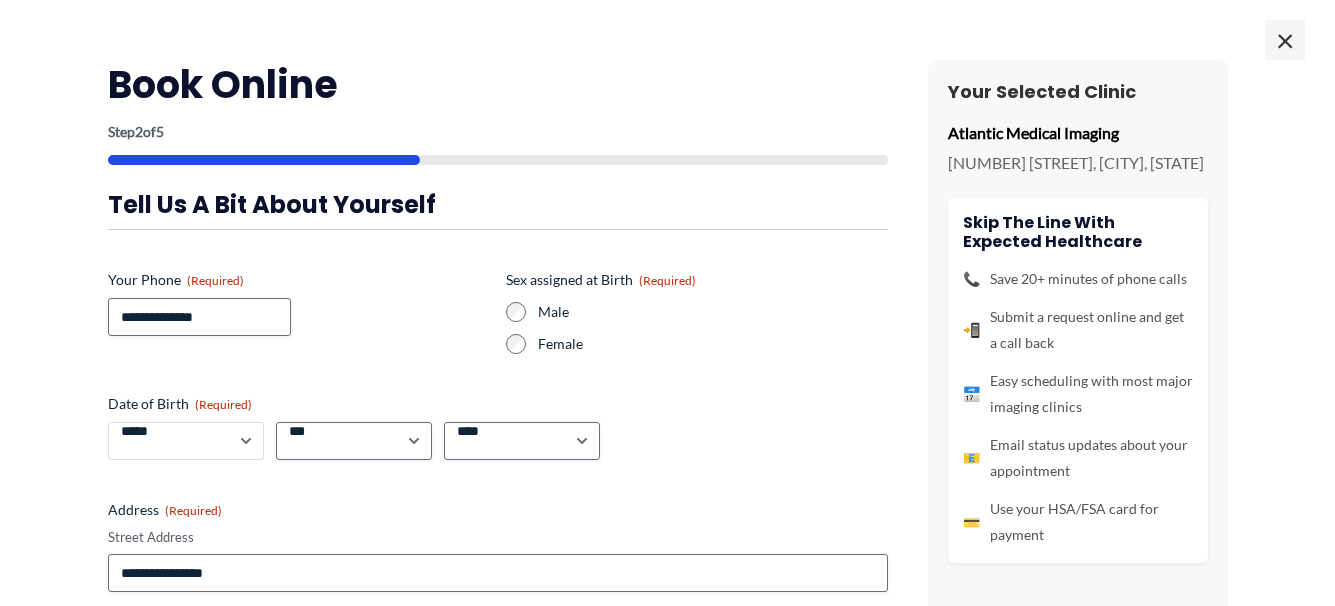 click on "***** * * * * * * * * * ** ** **" at bounding box center (186, 441) 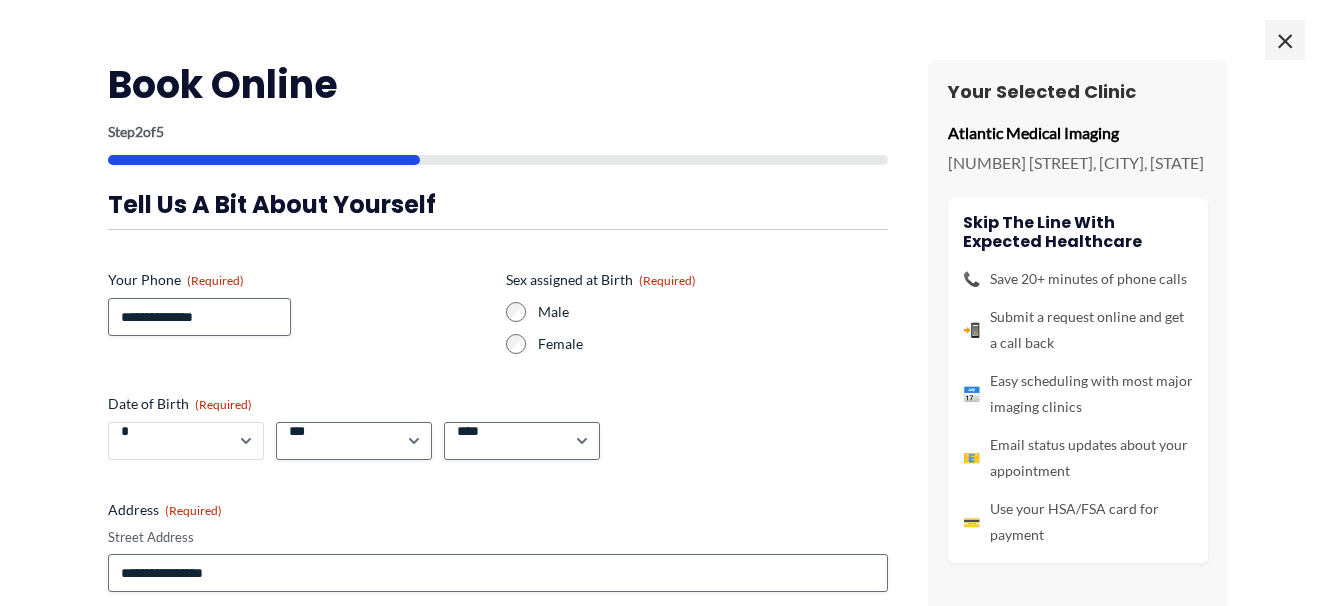 click on "***** * * * * * * * * * ** ** **" at bounding box center (186, 441) 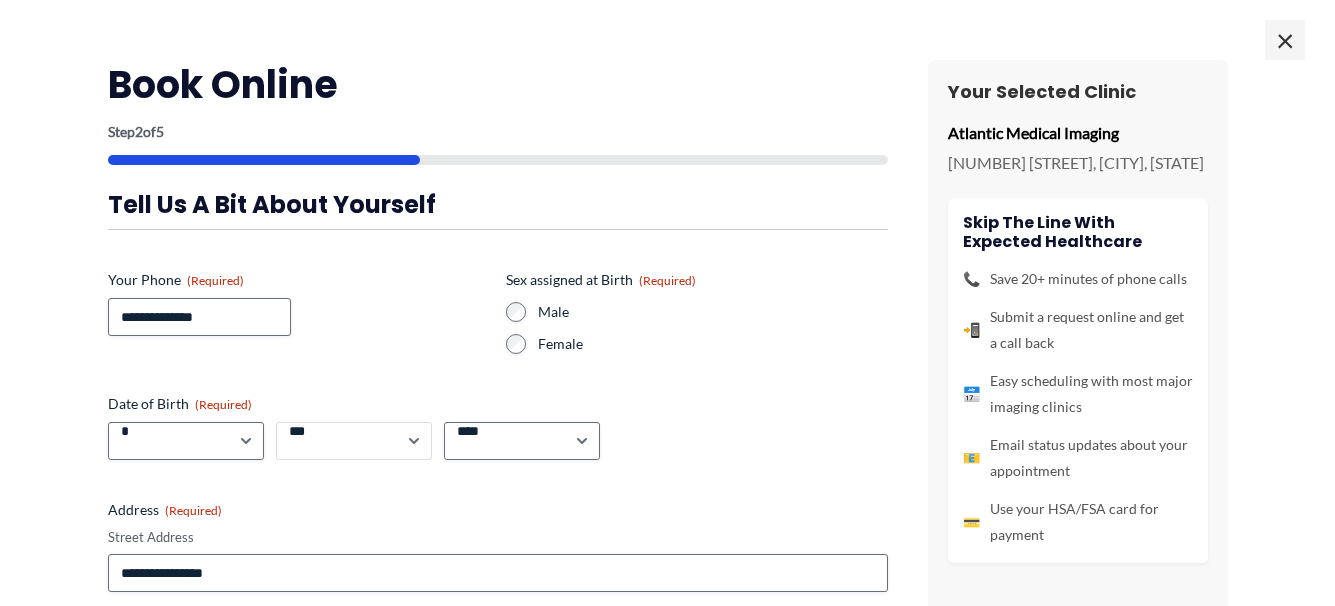 click on "*** * * * * * * * * * ** ** ** ** ** ** ** ** ** ** ** ** ** ** ** ** ** ** ** ** ** **" at bounding box center (354, 441) 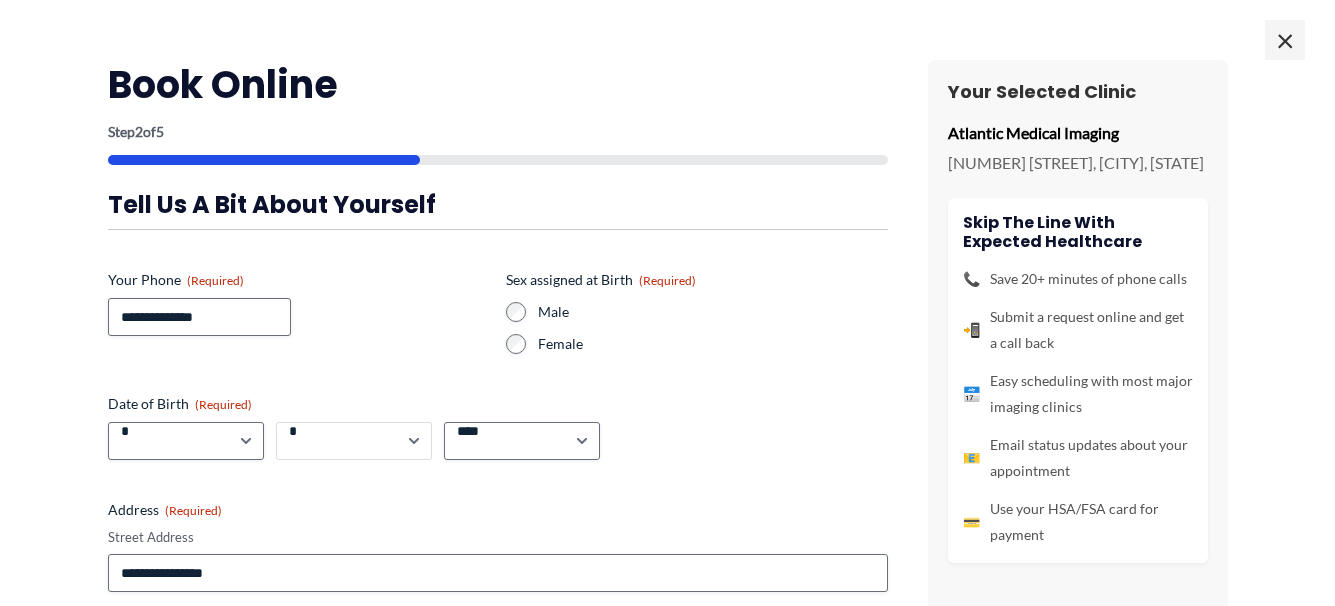 click on "*** * * * * * * * * * ** ** ** ** ** ** ** ** ** ** ** ** ** ** ** ** ** ** ** ** ** **" at bounding box center (354, 441) 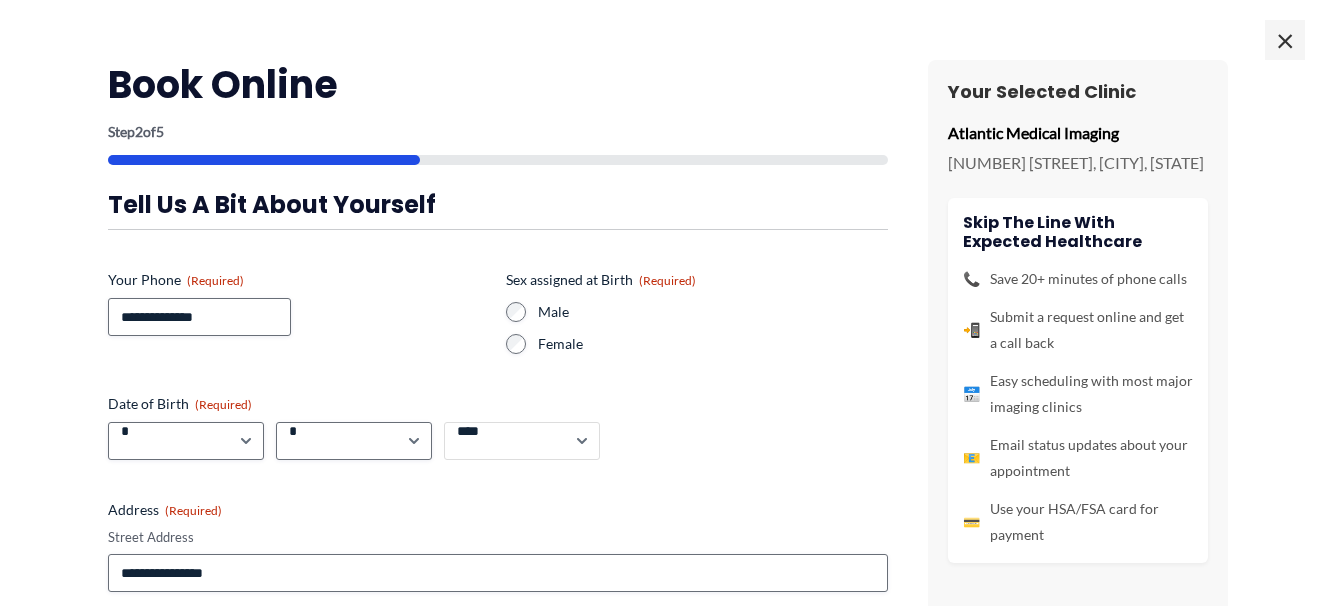 click on "**** **** **** **** **** **** **** **** **** **** **** **** **** **** **** **** **** **** **** **** **** **** **** **** **** **** **** **** **** **** **** **** **** **** **** **** **** **** **** **** **** **** **** **** **** **** **** **** **** **** **** **** **** **** **** **** **** **** **** **** **** **** **** **** **** **** **** **** **** **** **** **** **** **** **** **** **** **** **** **** **** **** **** **** **** **** **** **** **** **** **** **** **** **** **** **** **** **** **** **** **** **** **** **** **** **** **** ****" at bounding box center [522, 441] 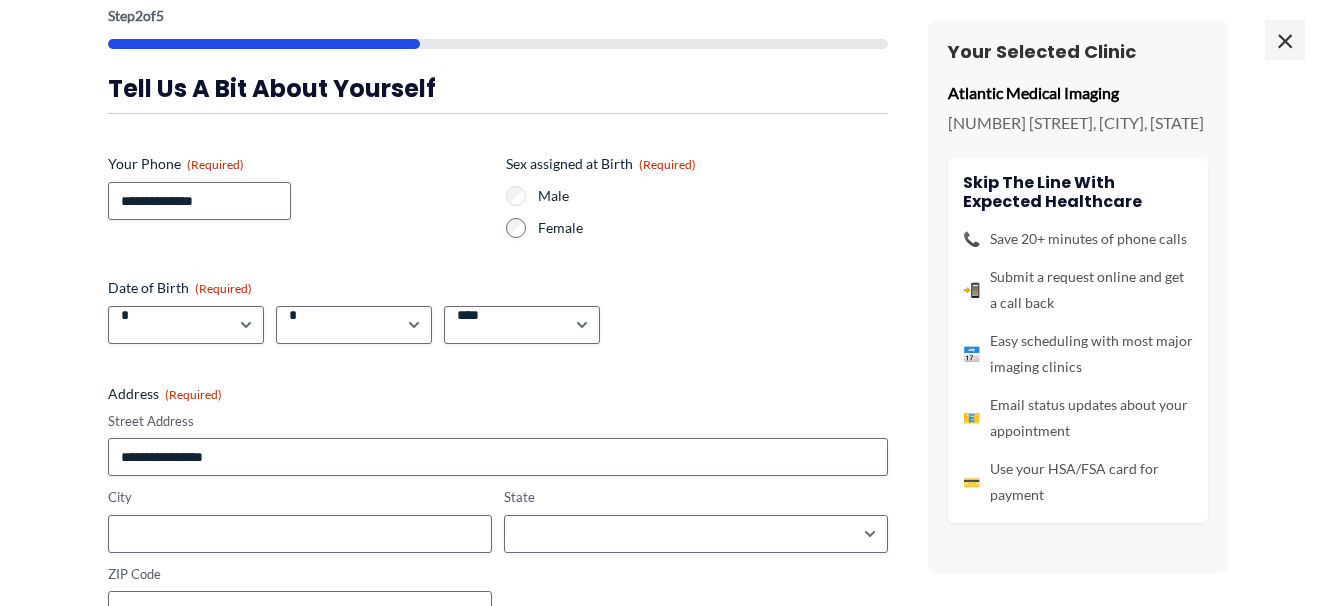 scroll, scrollTop: 241, scrollLeft: 0, axis: vertical 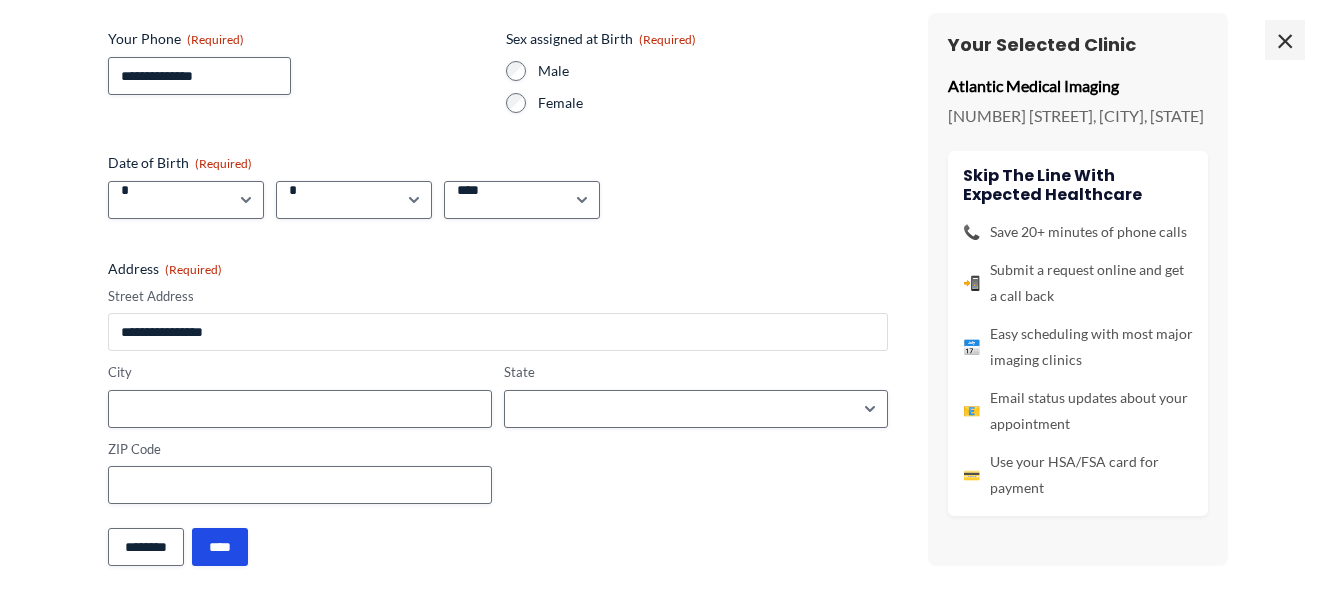 click on "Street Address" at bounding box center [498, 332] 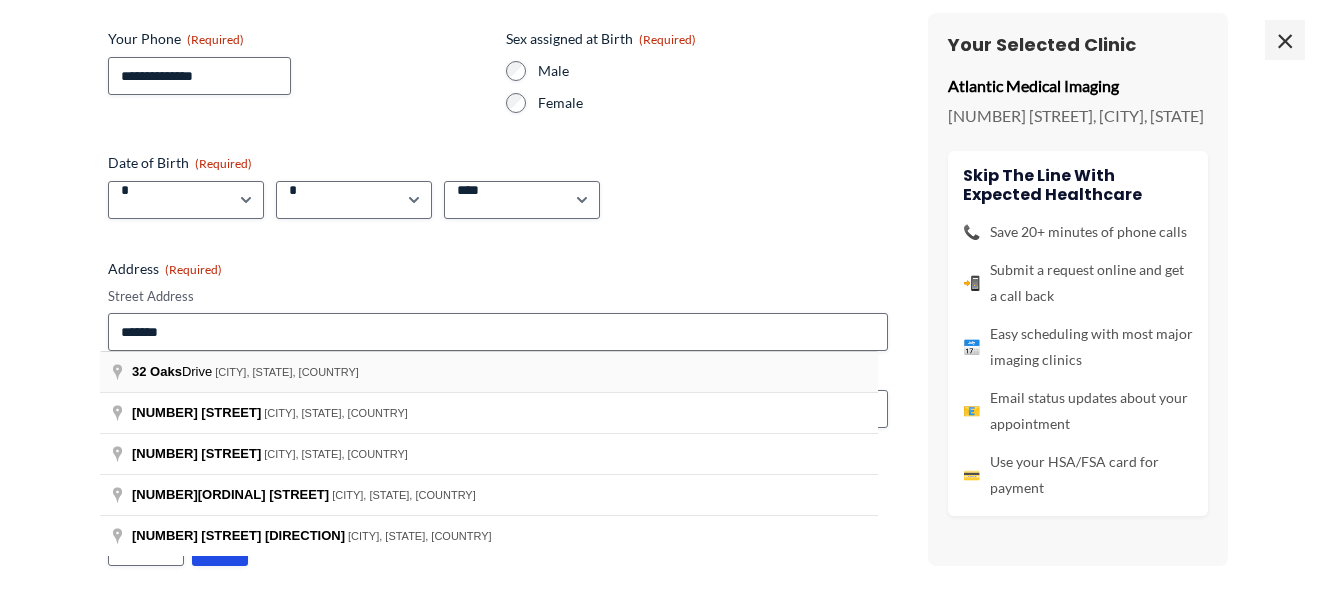 type on "**********" 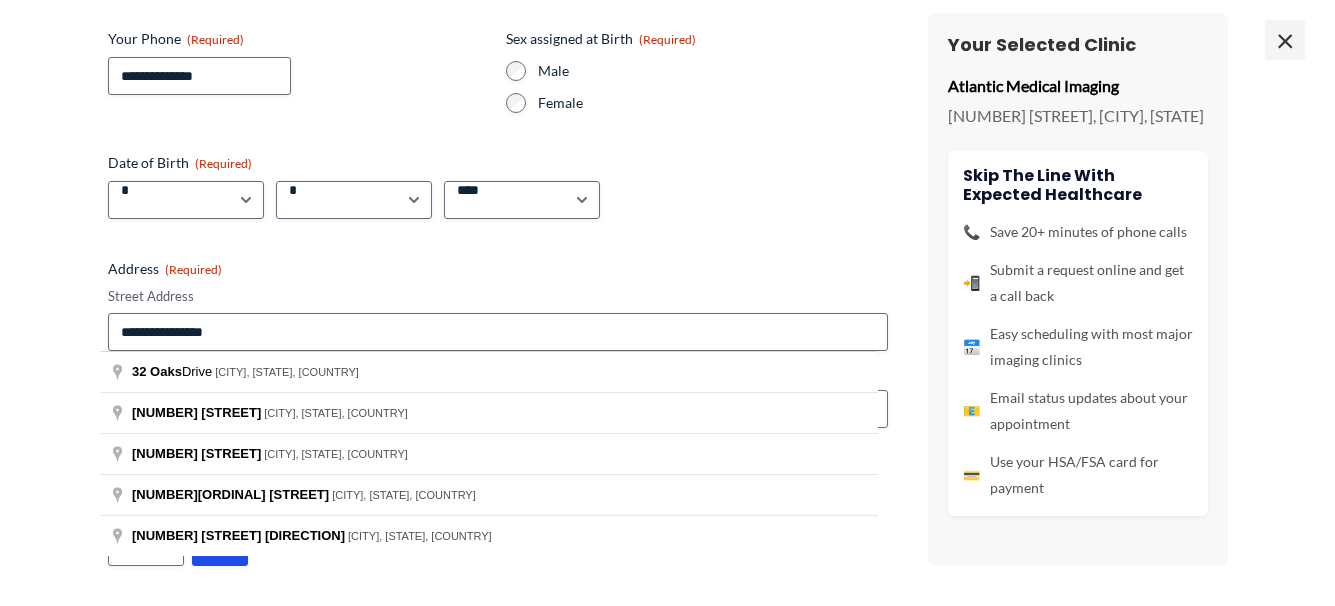 type on "**********" 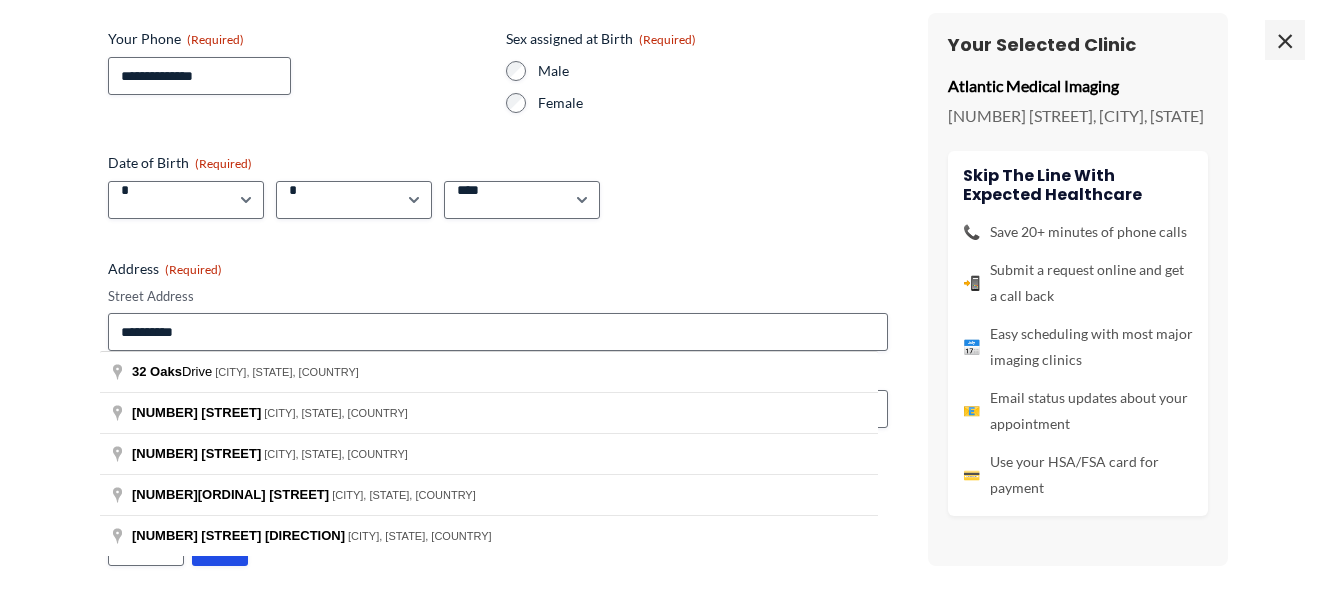 type on "**********" 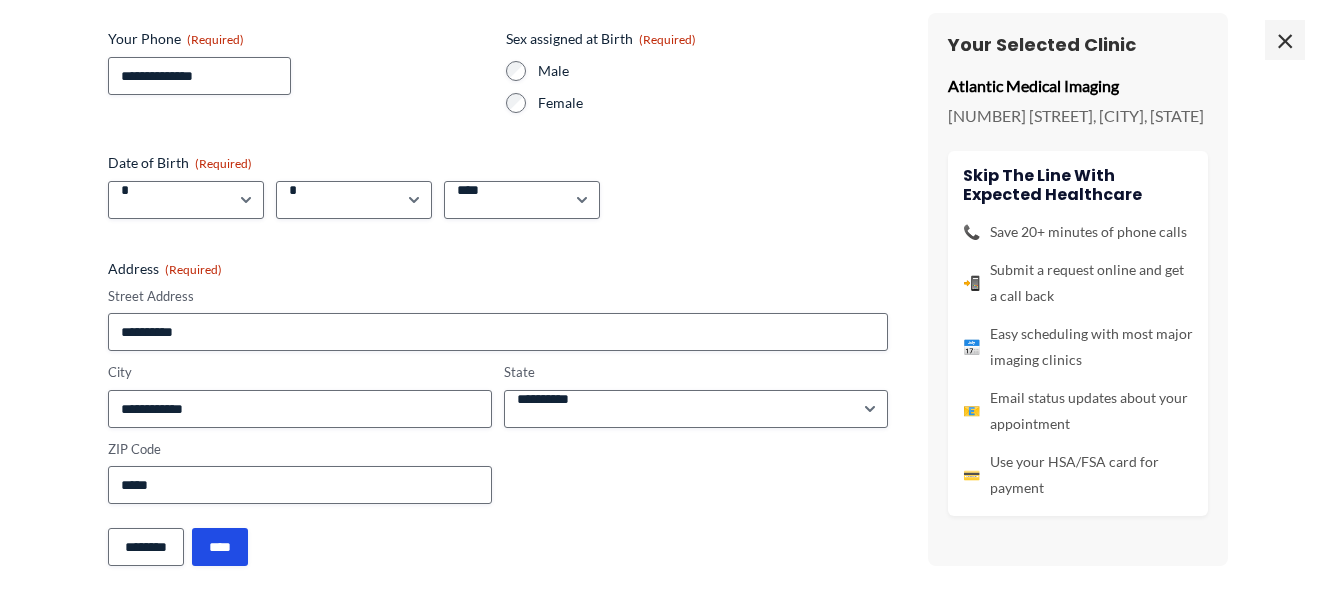 scroll, scrollTop: 360, scrollLeft: 0, axis: vertical 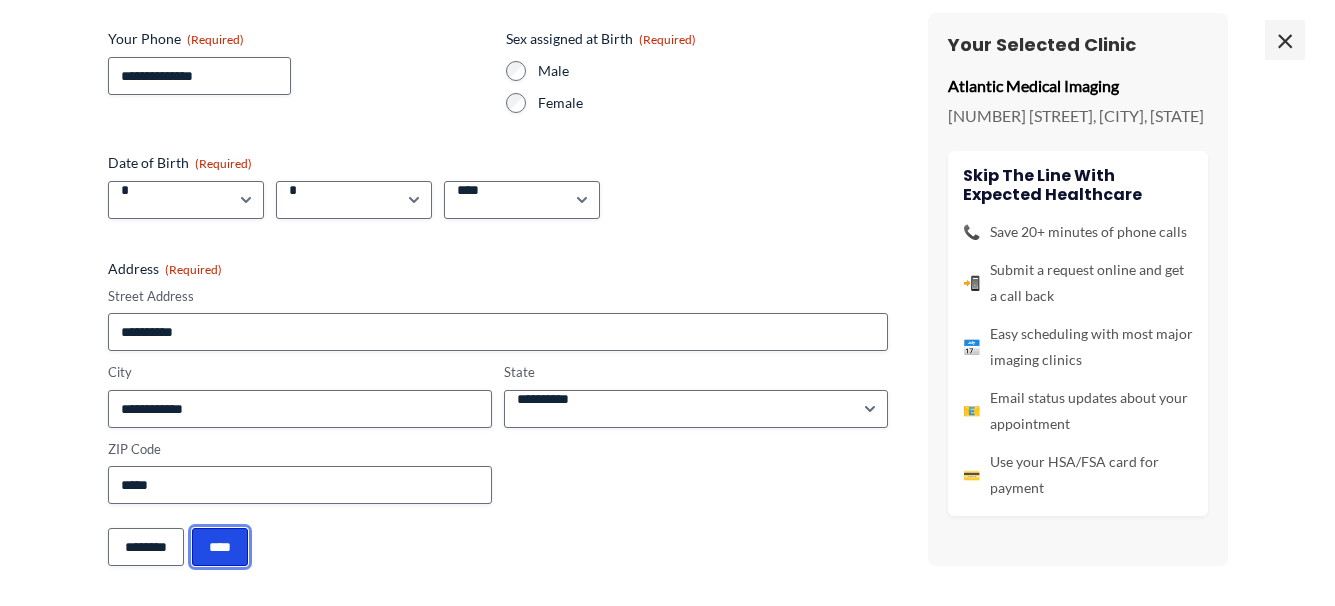 click on "****" at bounding box center (220, 547) 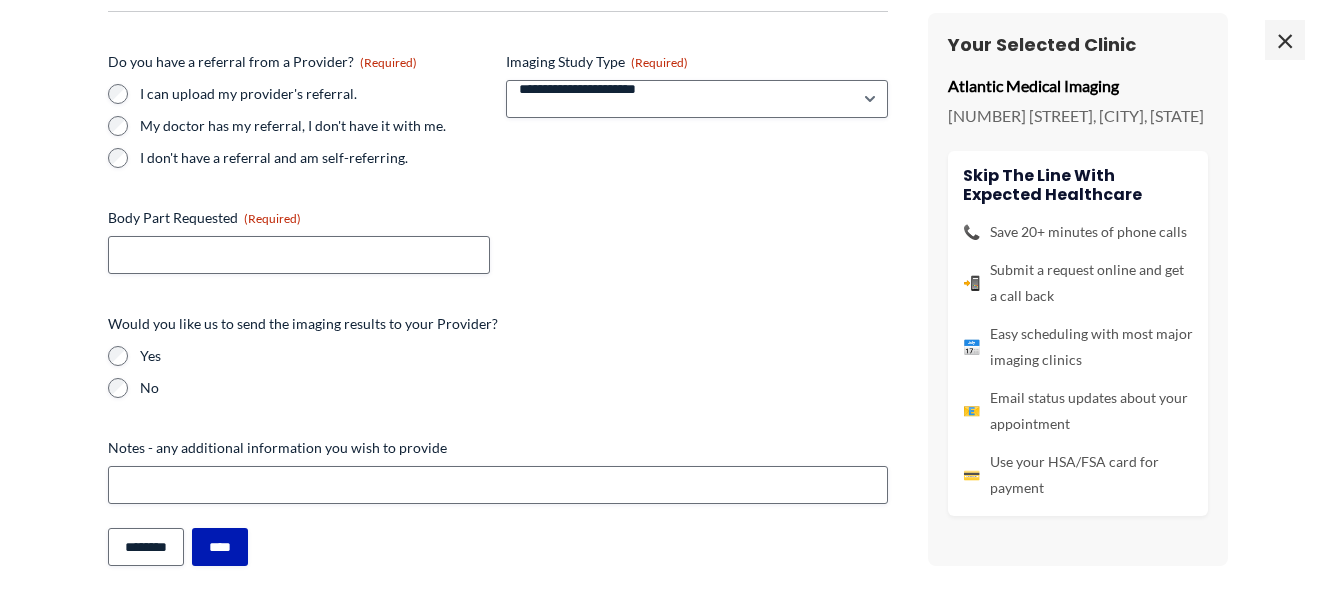 scroll, scrollTop: 218, scrollLeft: 0, axis: vertical 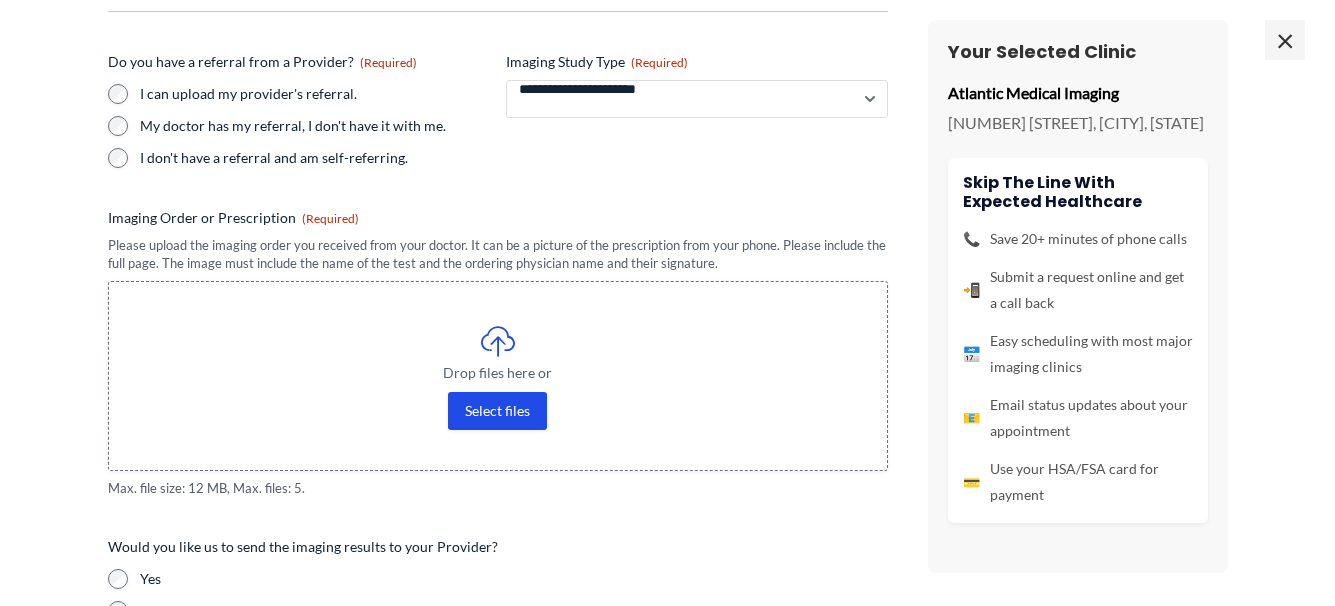 click on "**********" at bounding box center (697, 99) 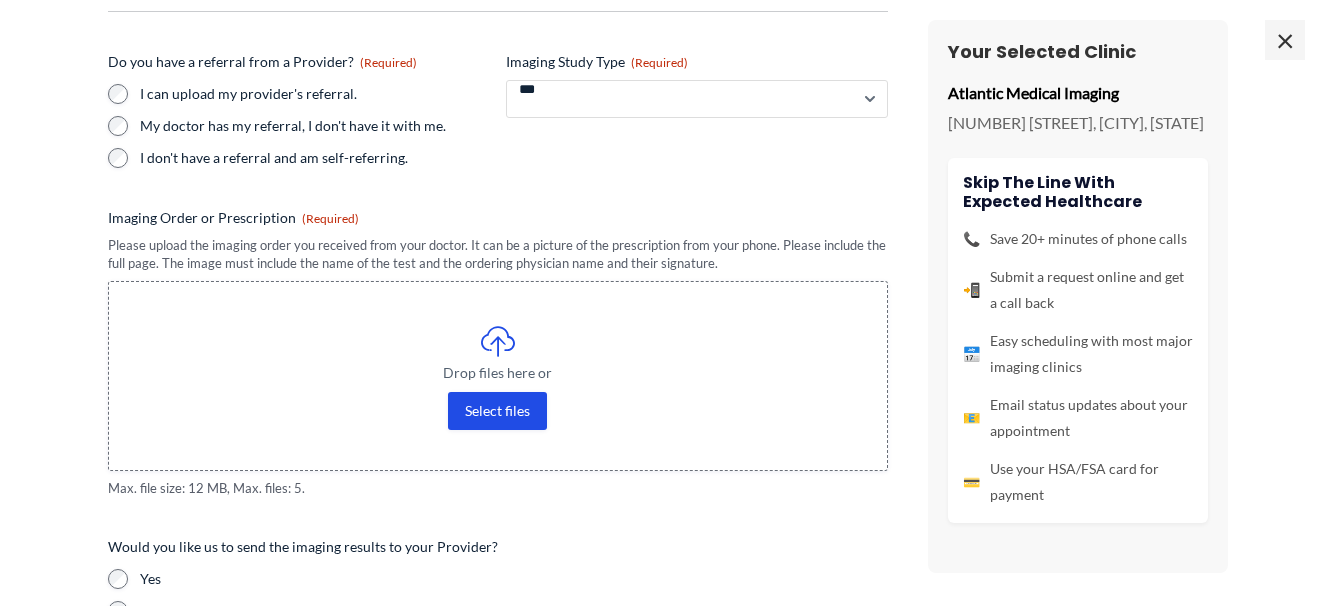 click on "**********" at bounding box center [697, 99] 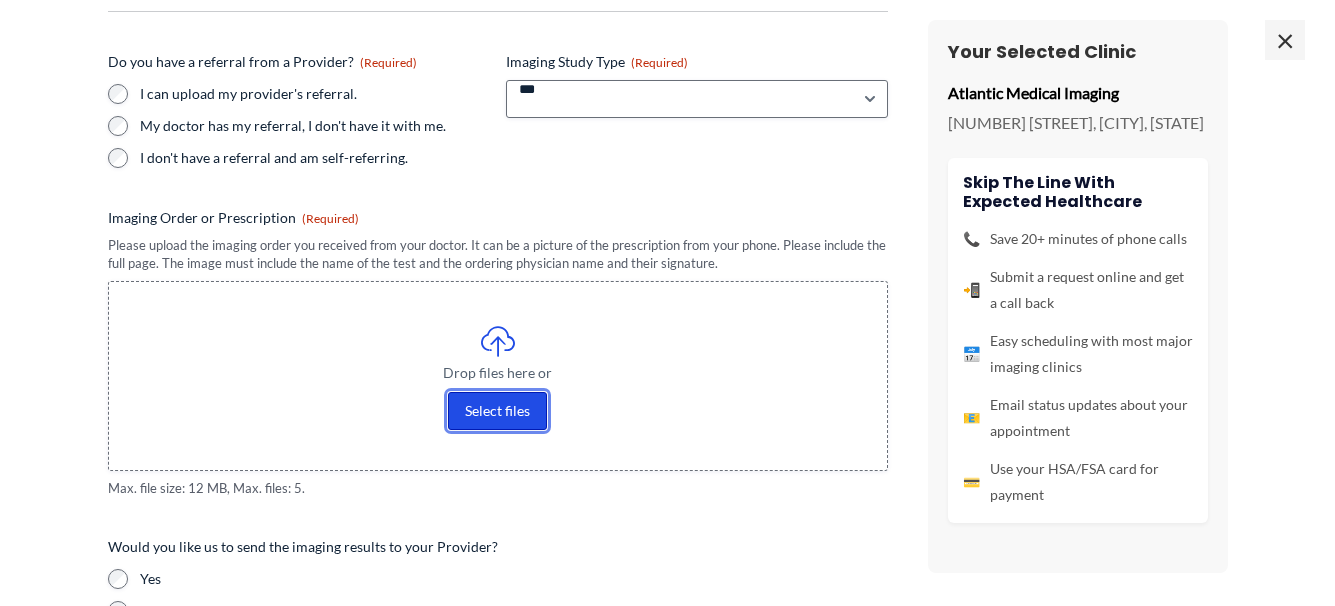 click on "Select files" at bounding box center [497, 411] 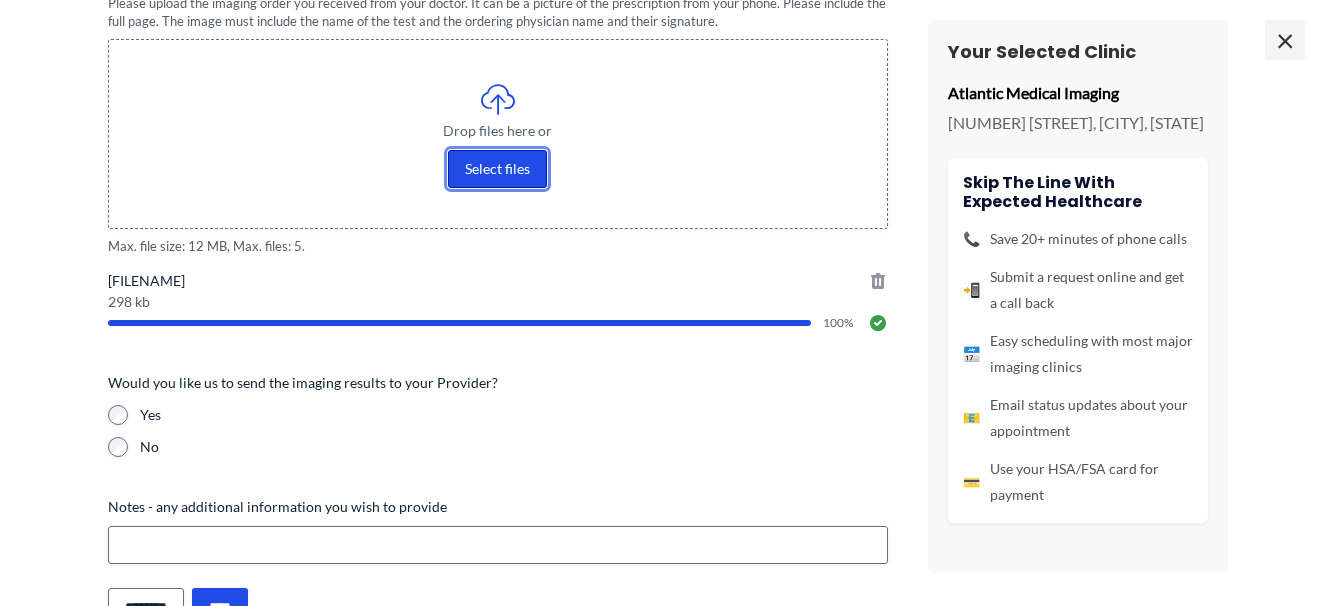 scroll, scrollTop: 518, scrollLeft: 0, axis: vertical 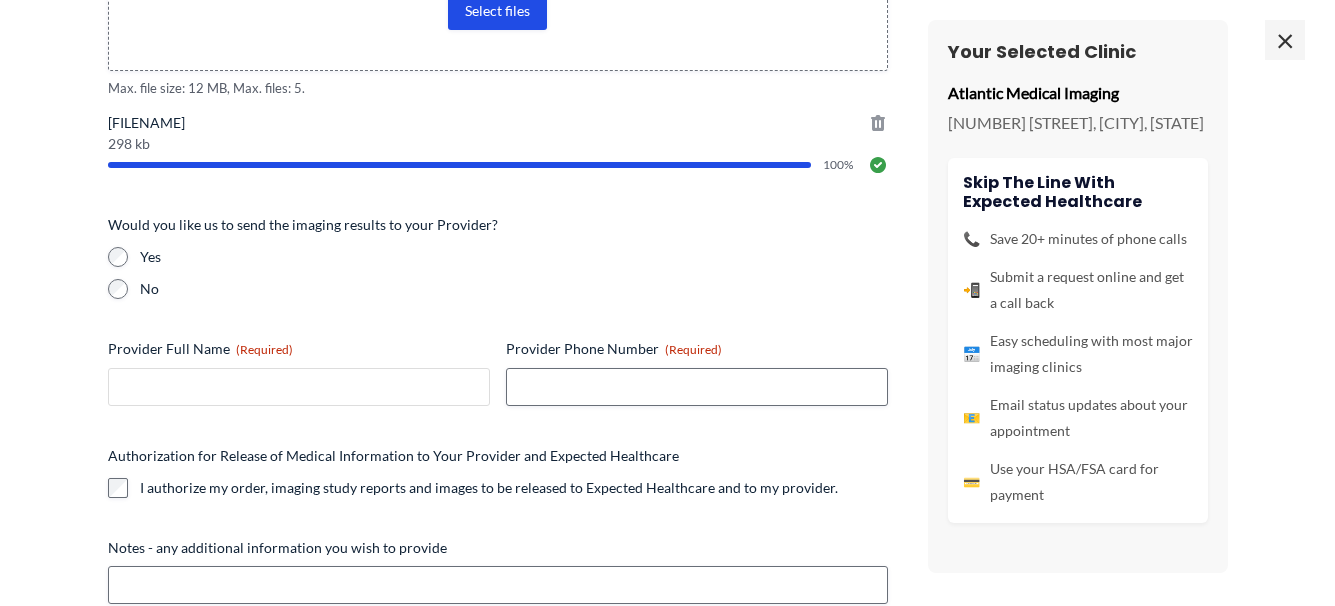 click on "Provider Full Name (Required)" at bounding box center (299, 387) 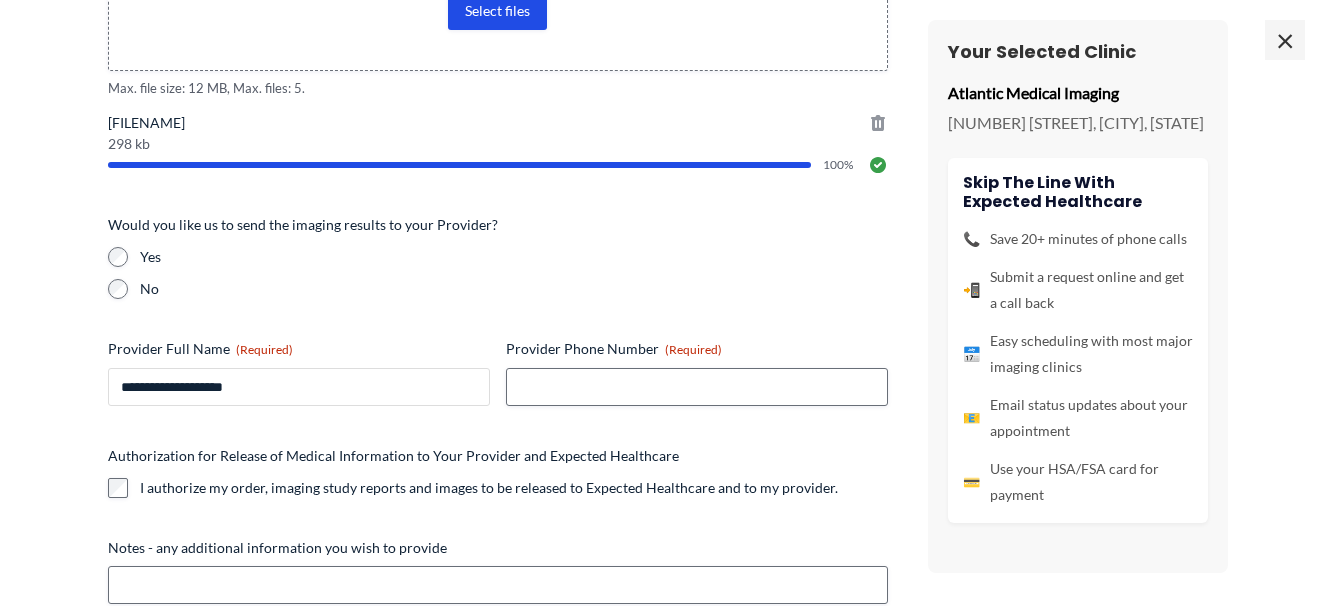 type on "**********" 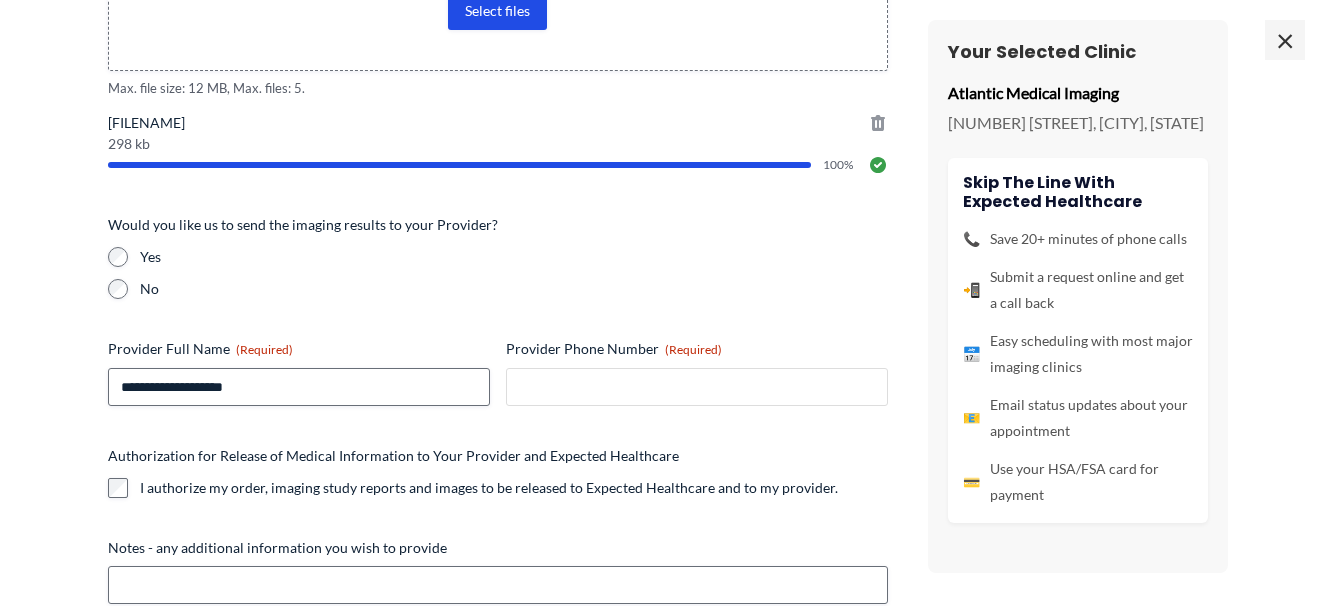 type on "**********" 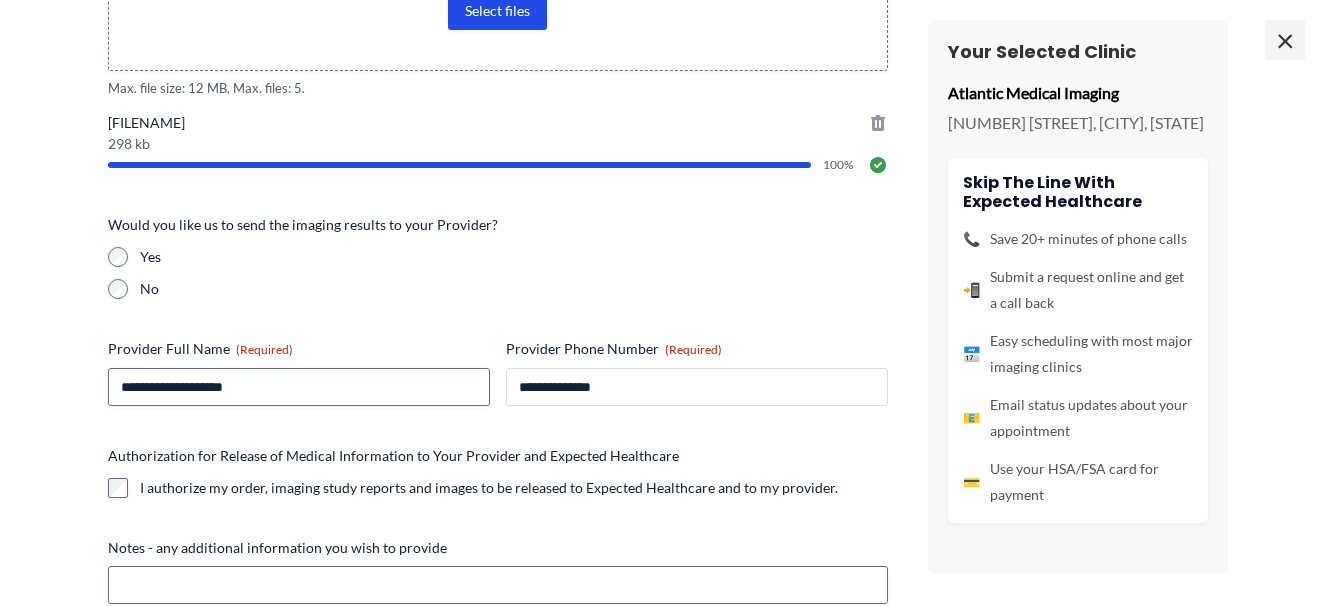 click on "**********" at bounding box center [697, 387] 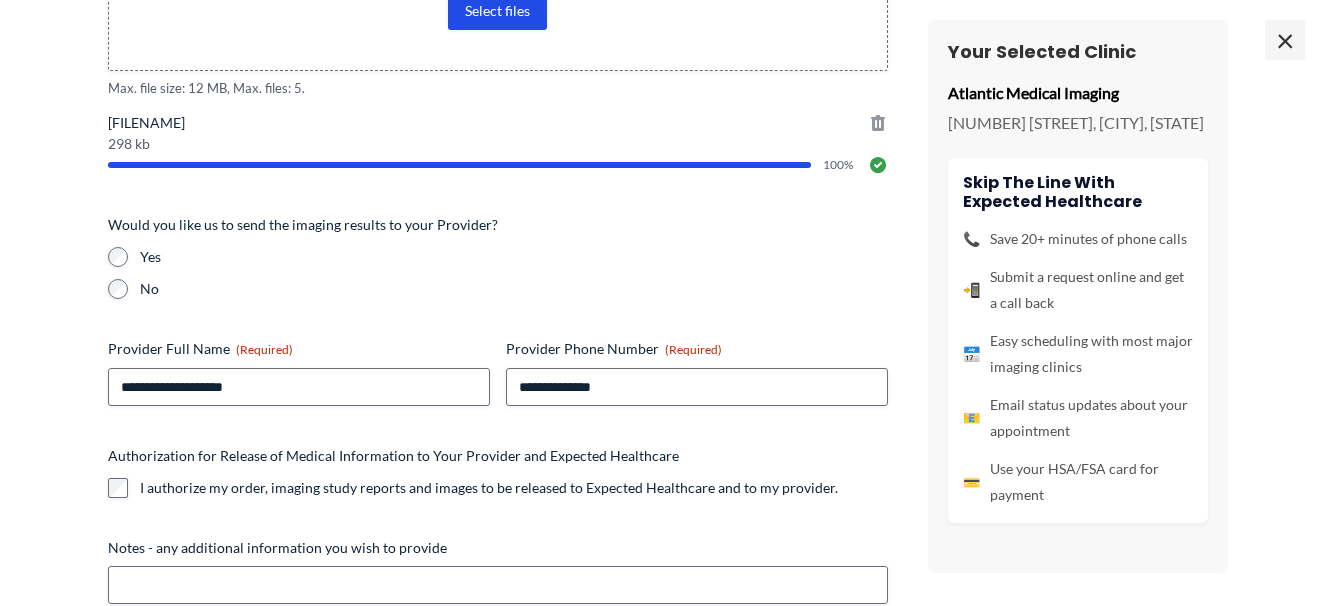 click on "I authorize my order, imaging study reports and images to be released to Expected Healthcare and to my provider." at bounding box center [473, 488] 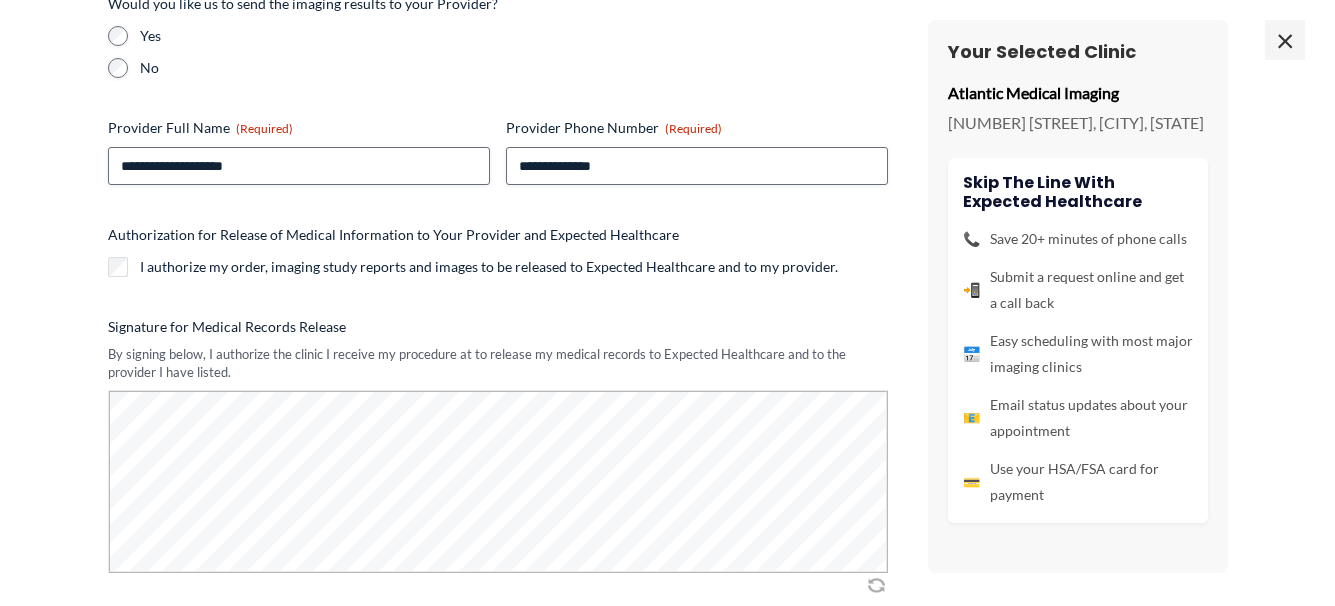 scroll, scrollTop: 918, scrollLeft: 0, axis: vertical 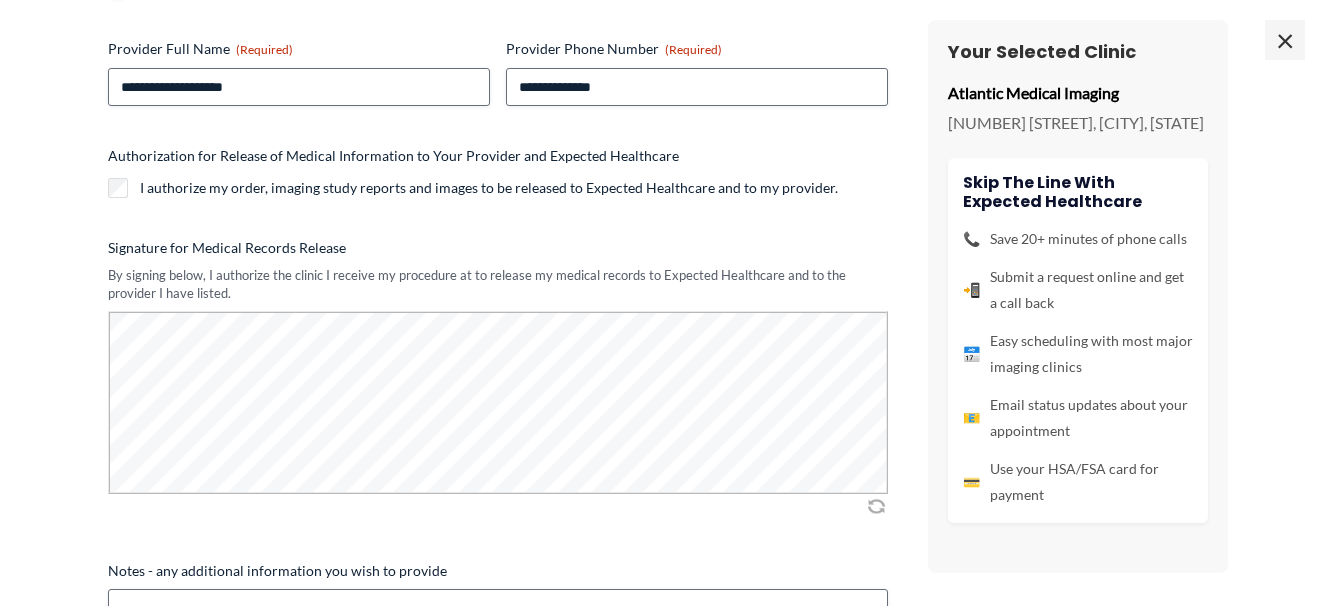 click at bounding box center (498, 413) 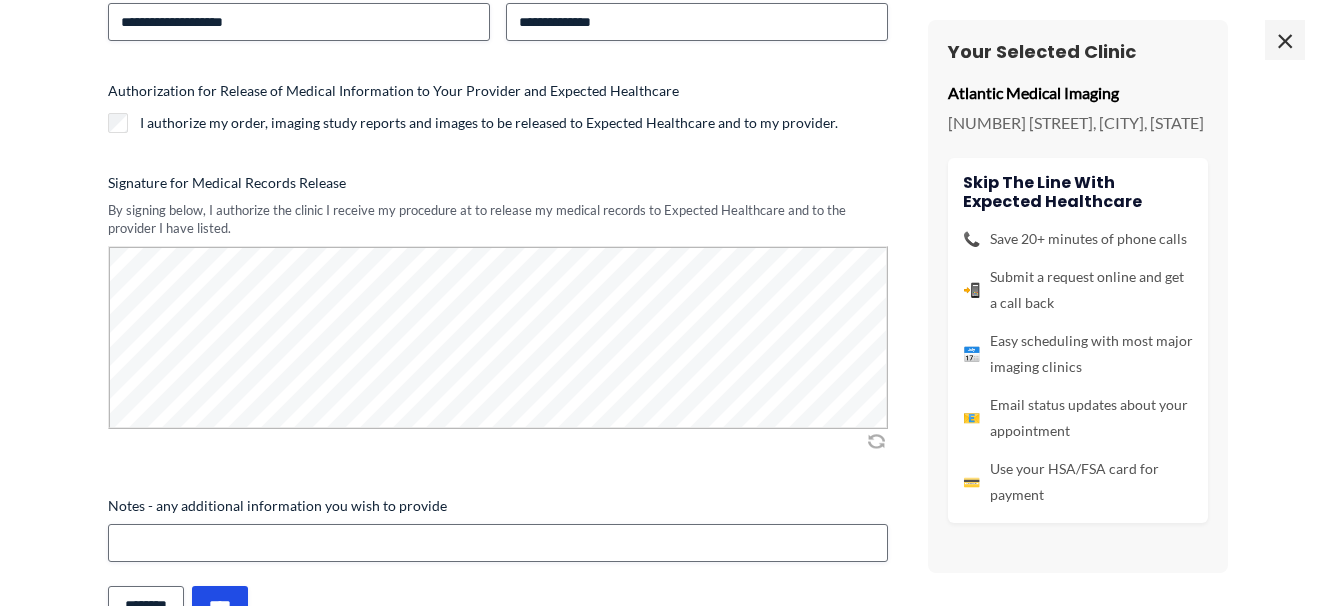 scroll, scrollTop: 1041, scrollLeft: 0, axis: vertical 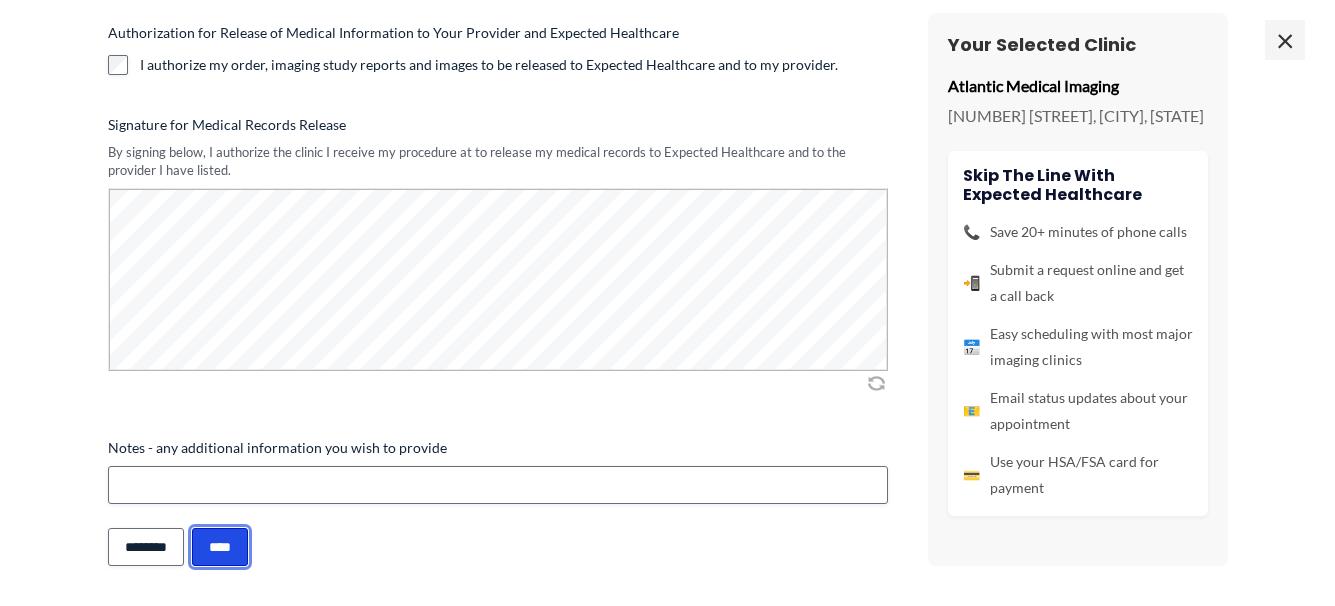click on "****" at bounding box center (220, 547) 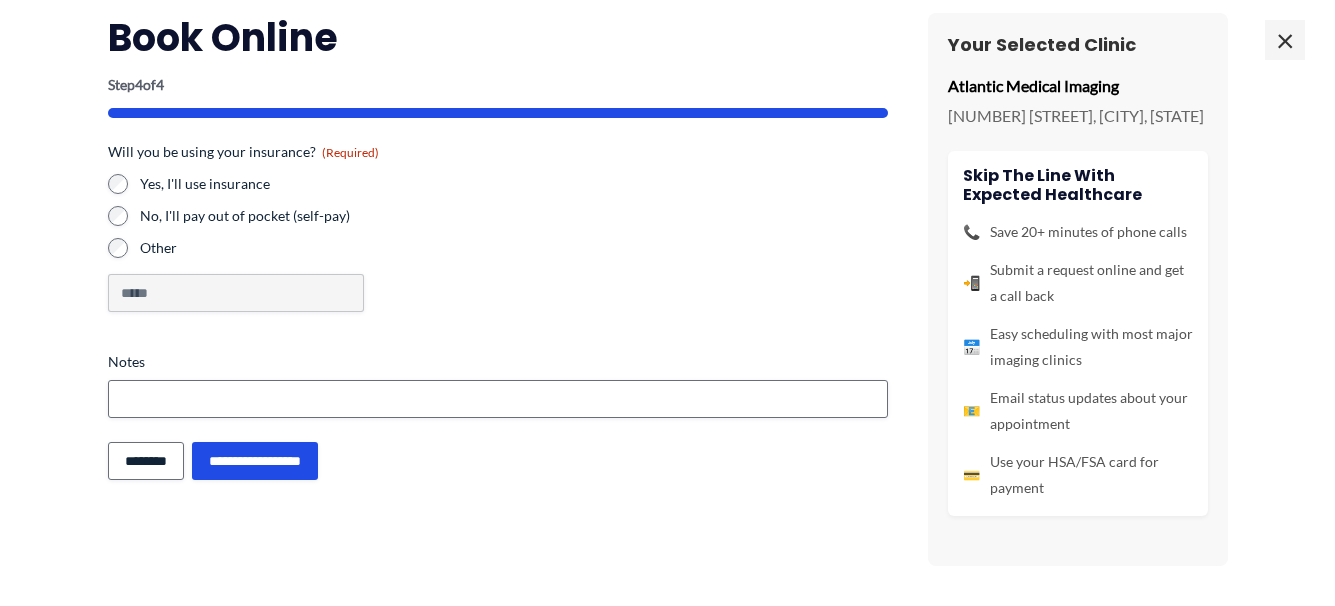 scroll, scrollTop: 77, scrollLeft: 0, axis: vertical 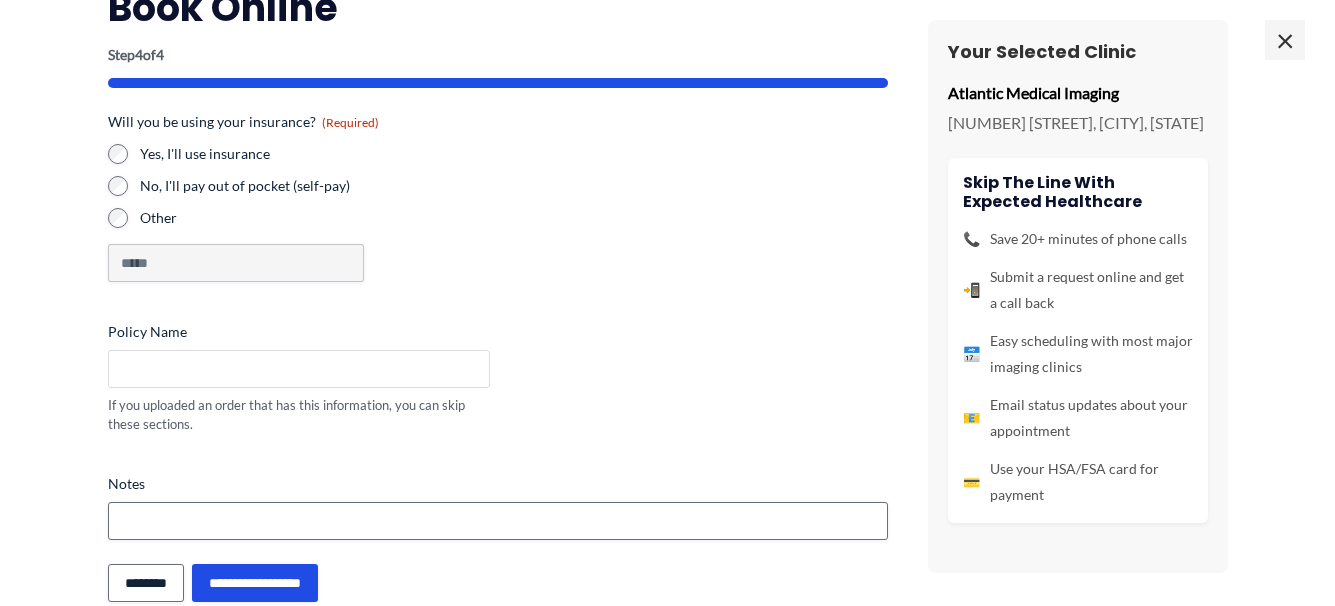 click on "Policy Name" at bounding box center (299, 369) 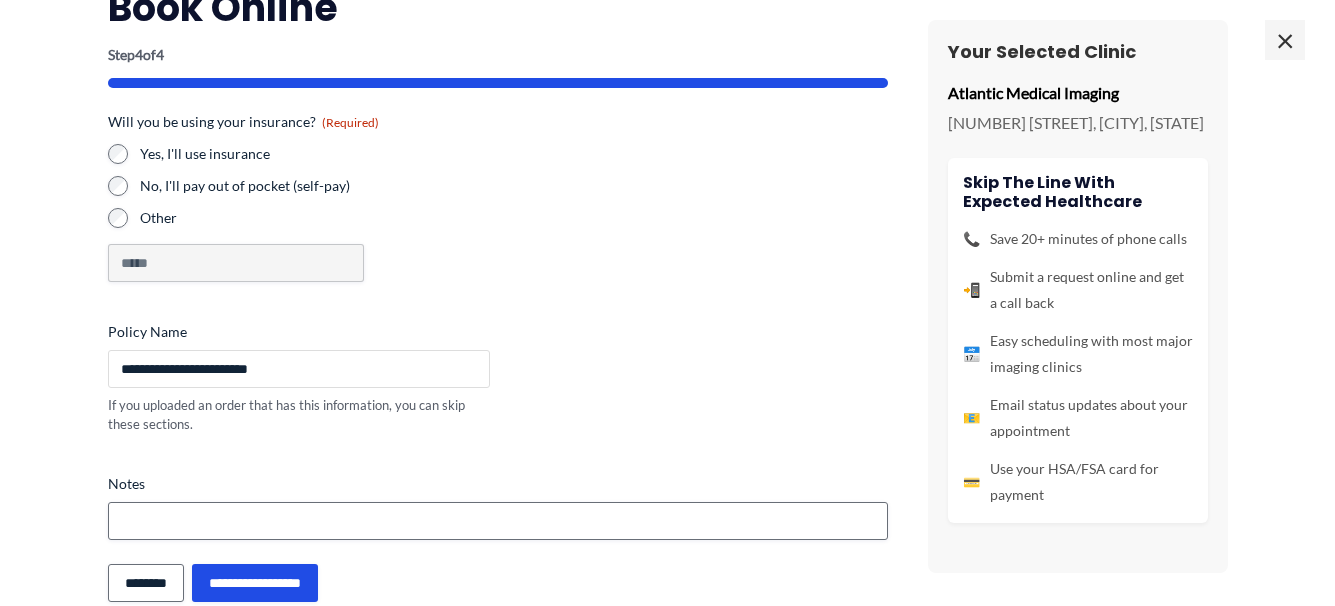 scroll, scrollTop: 113, scrollLeft: 0, axis: vertical 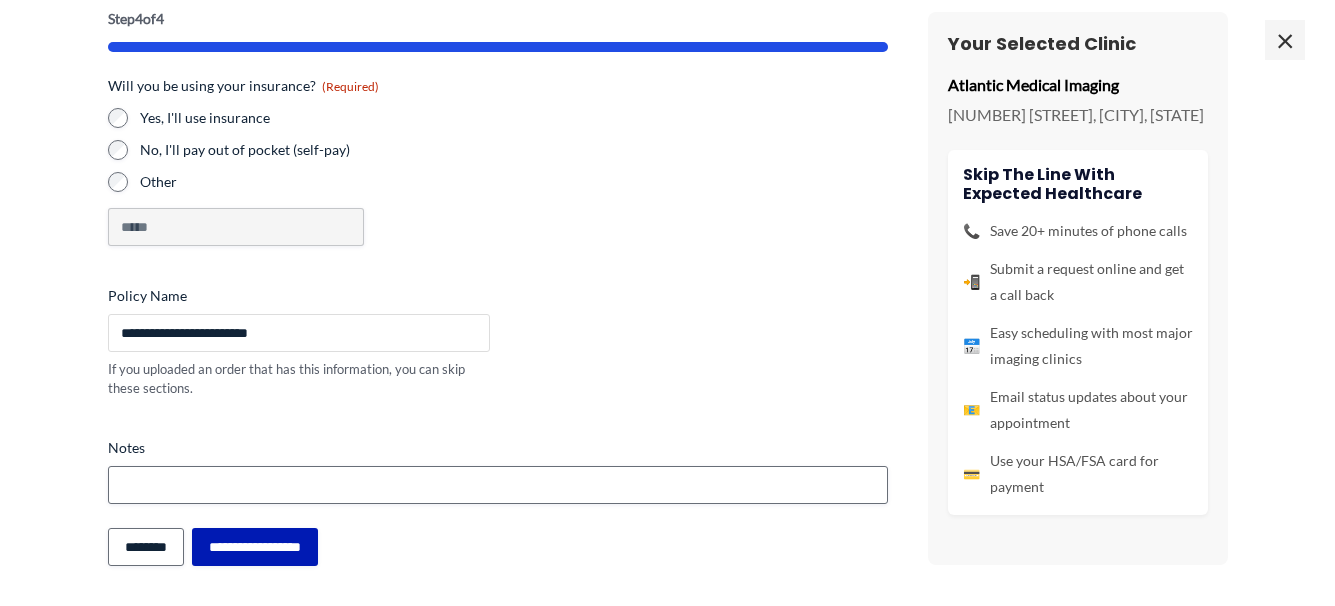 type on "**********" 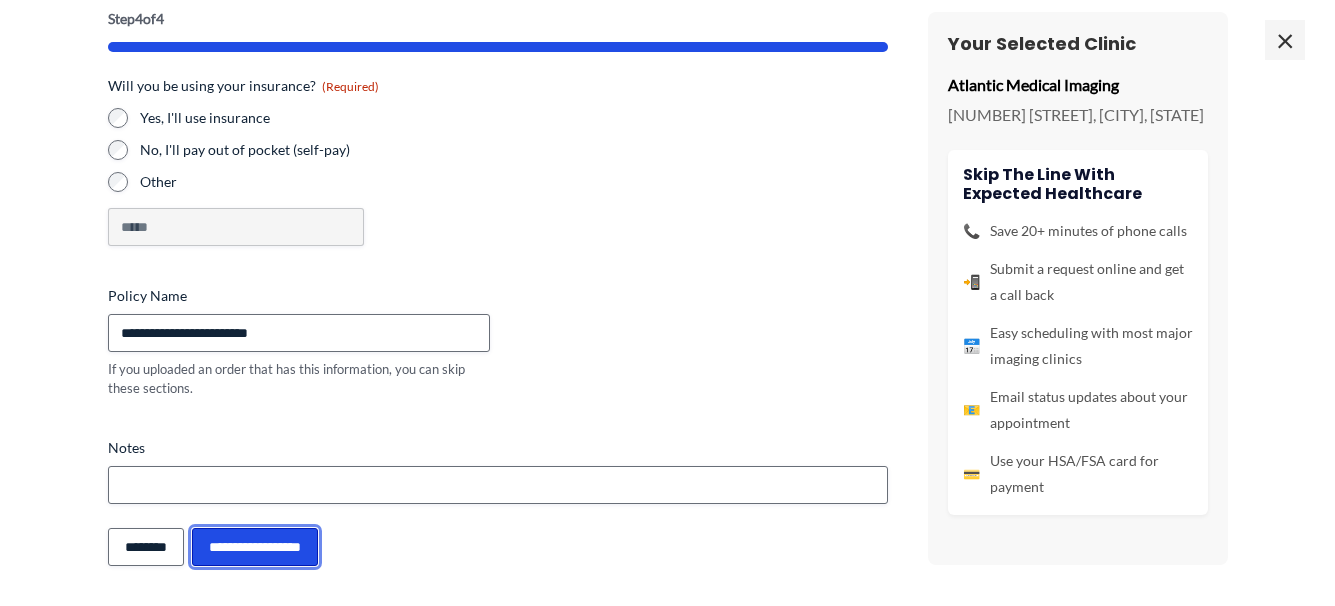 click on "**********" at bounding box center (255, 547) 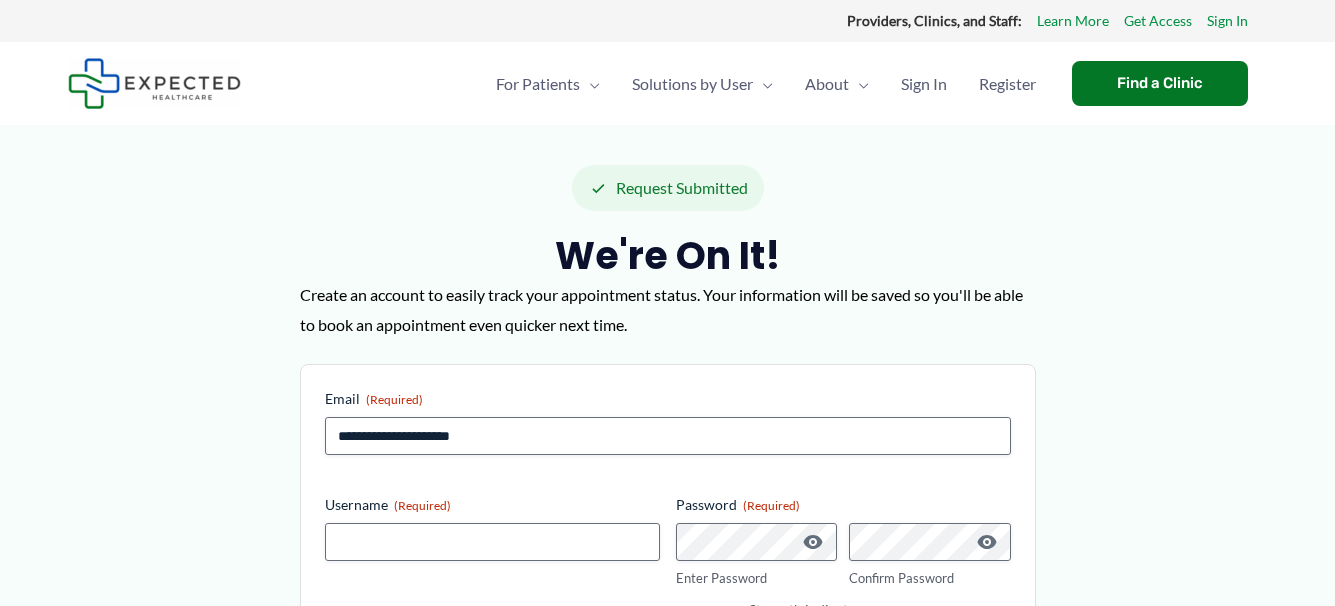 scroll, scrollTop: 0, scrollLeft: 0, axis: both 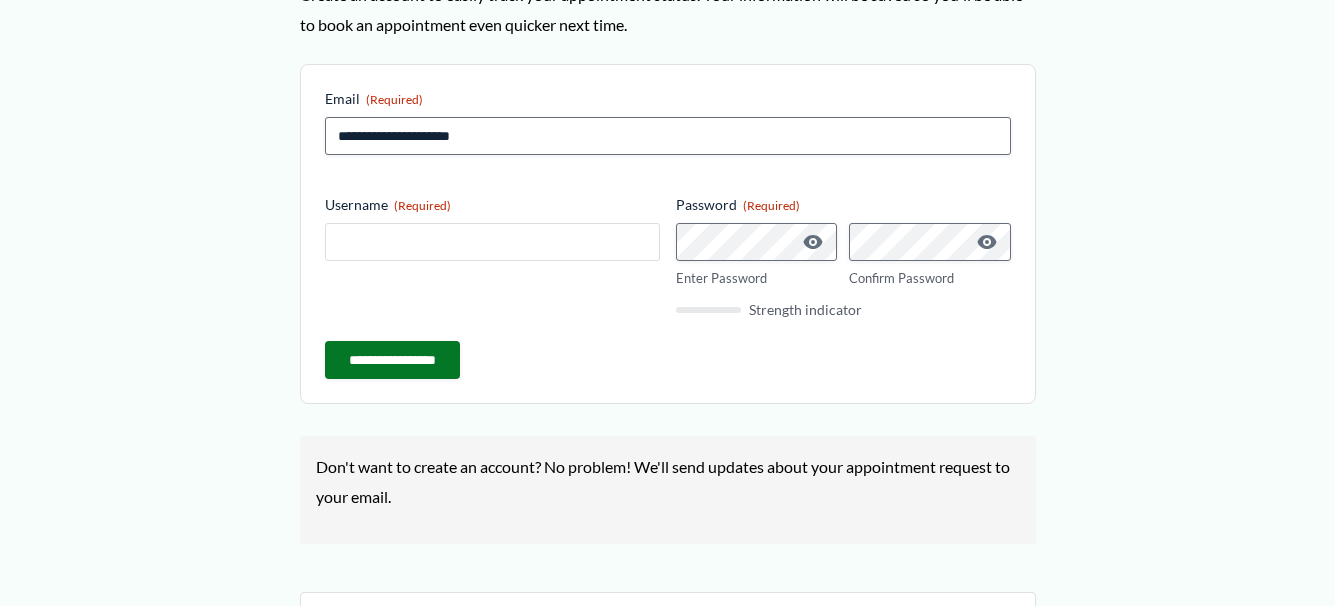 click on "Username (Required)" at bounding box center [492, 242] 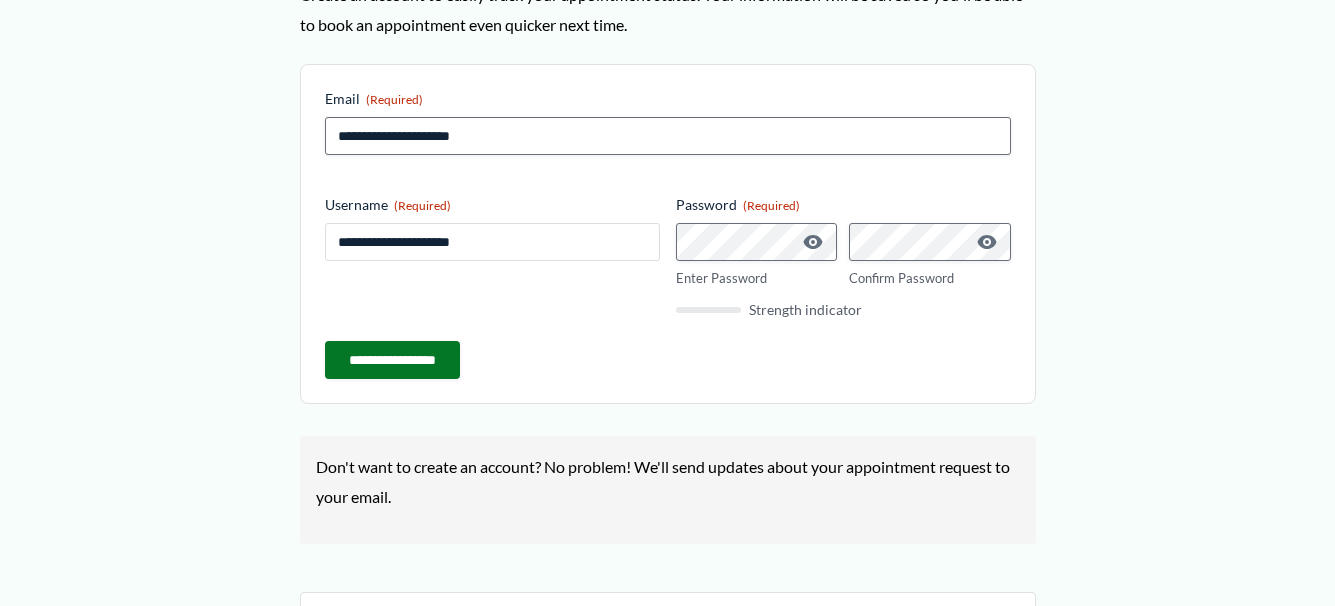 type on "**********" 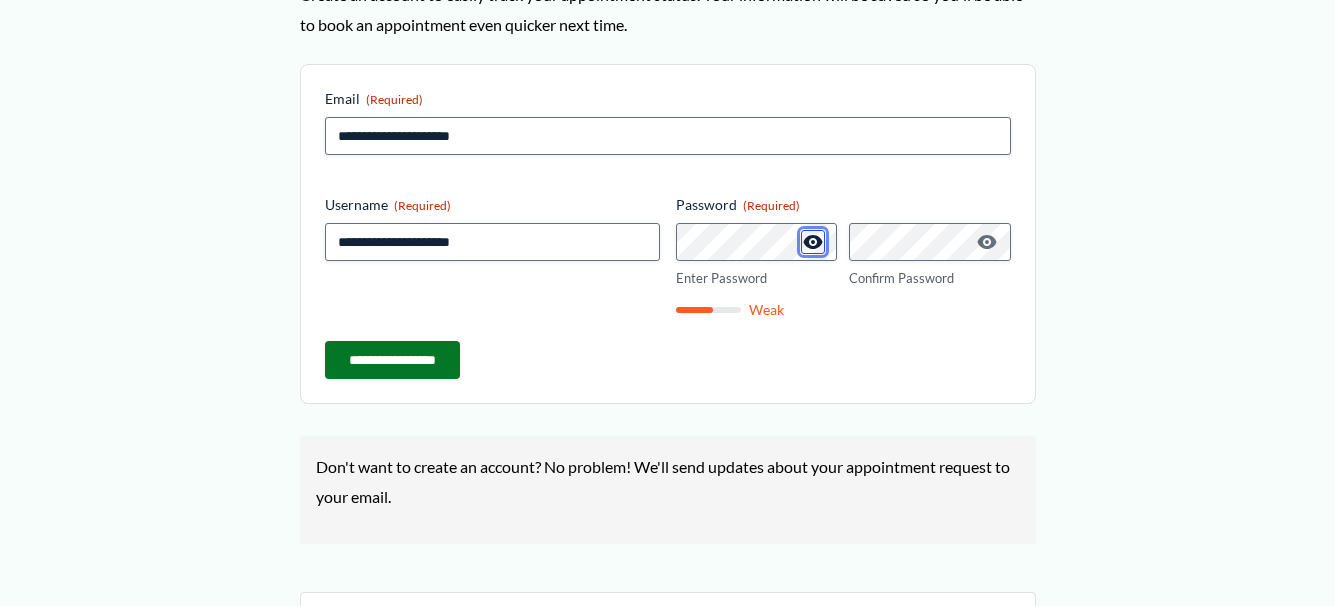 click at bounding box center (813, 242) 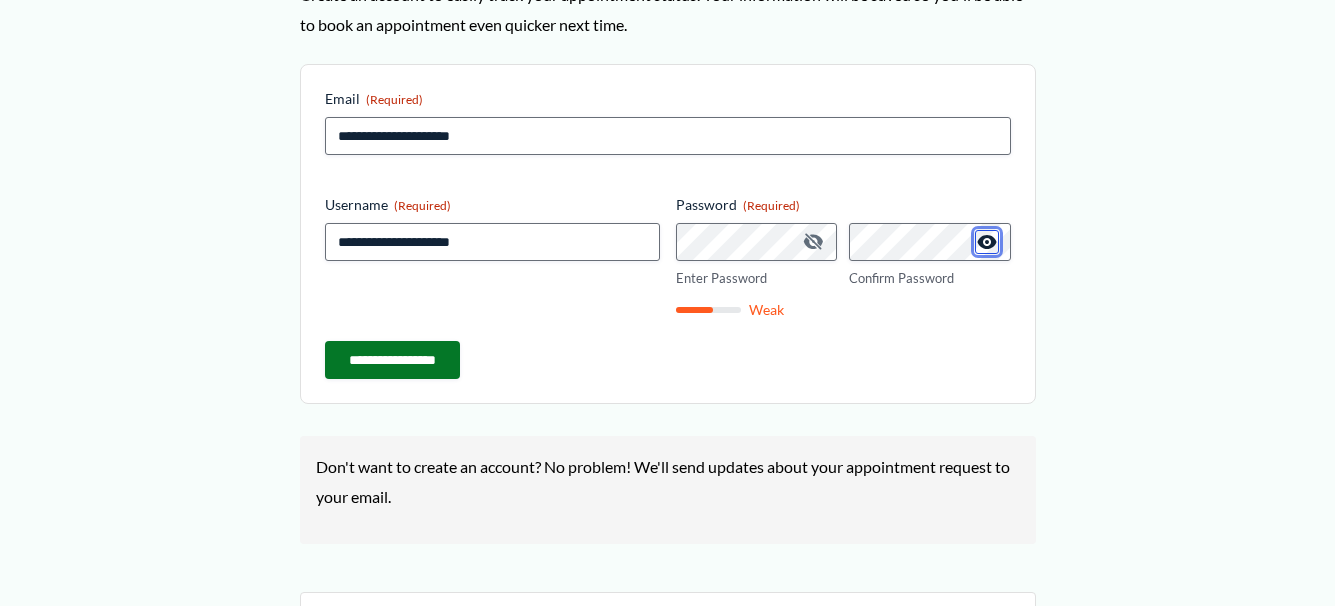 click at bounding box center [987, 242] 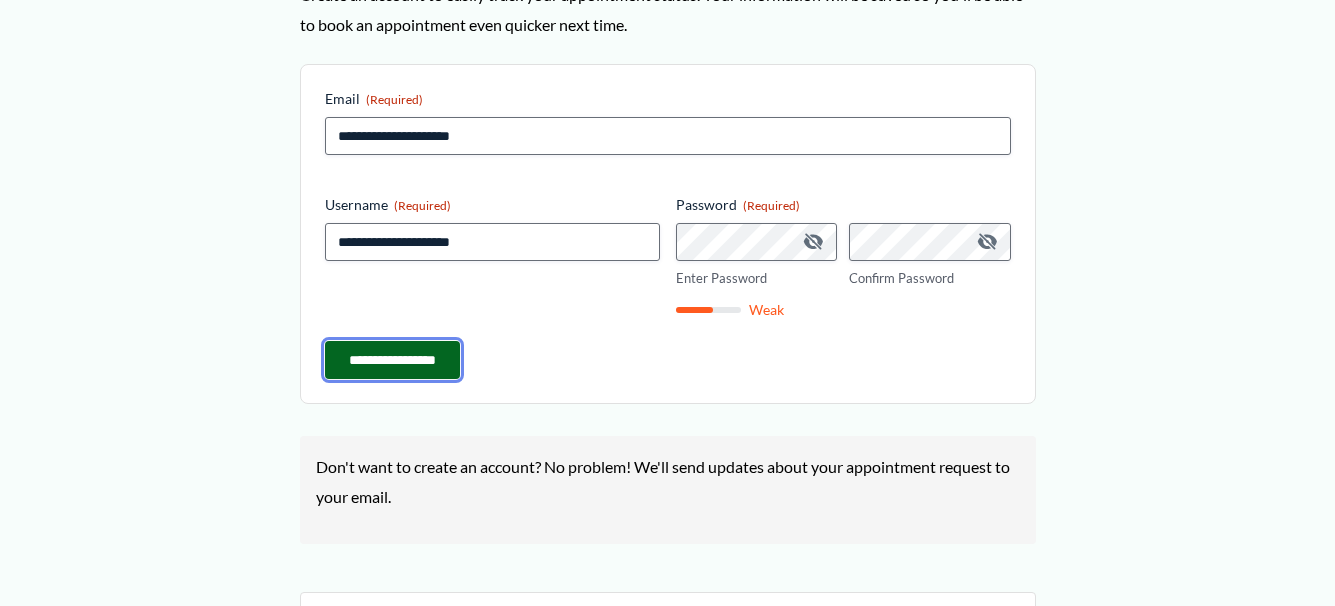 click on "**********" at bounding box center [392, 360] 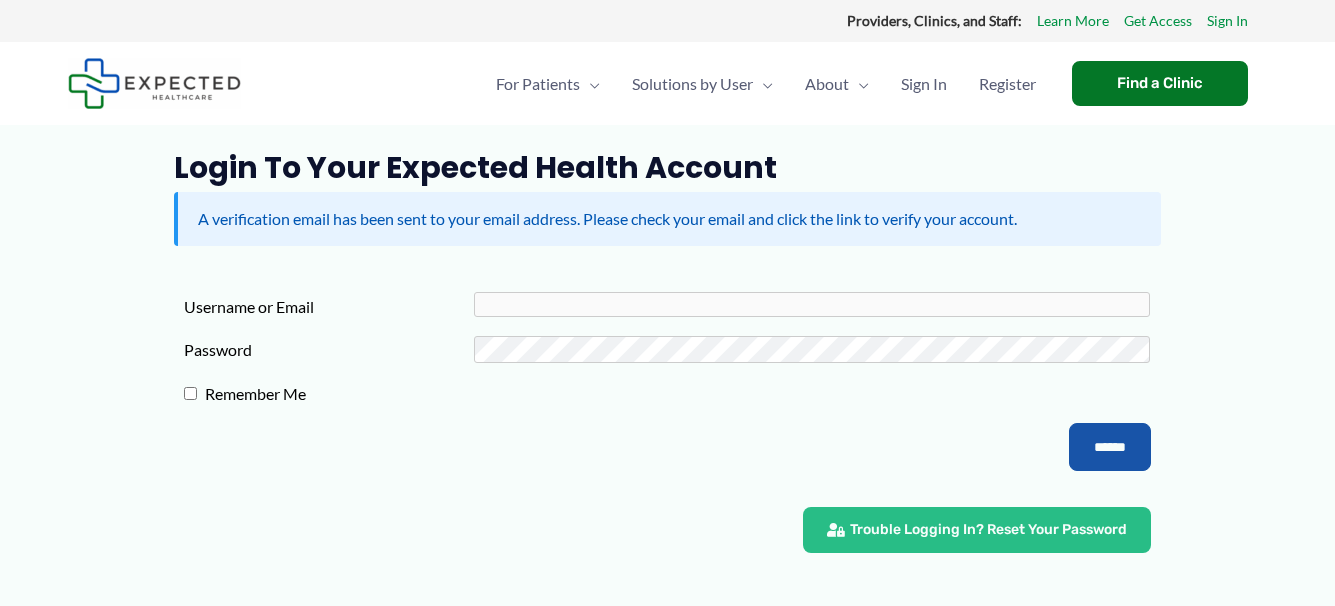 scroll, scrollTop: 0, scrollLeft: 0, axis: both 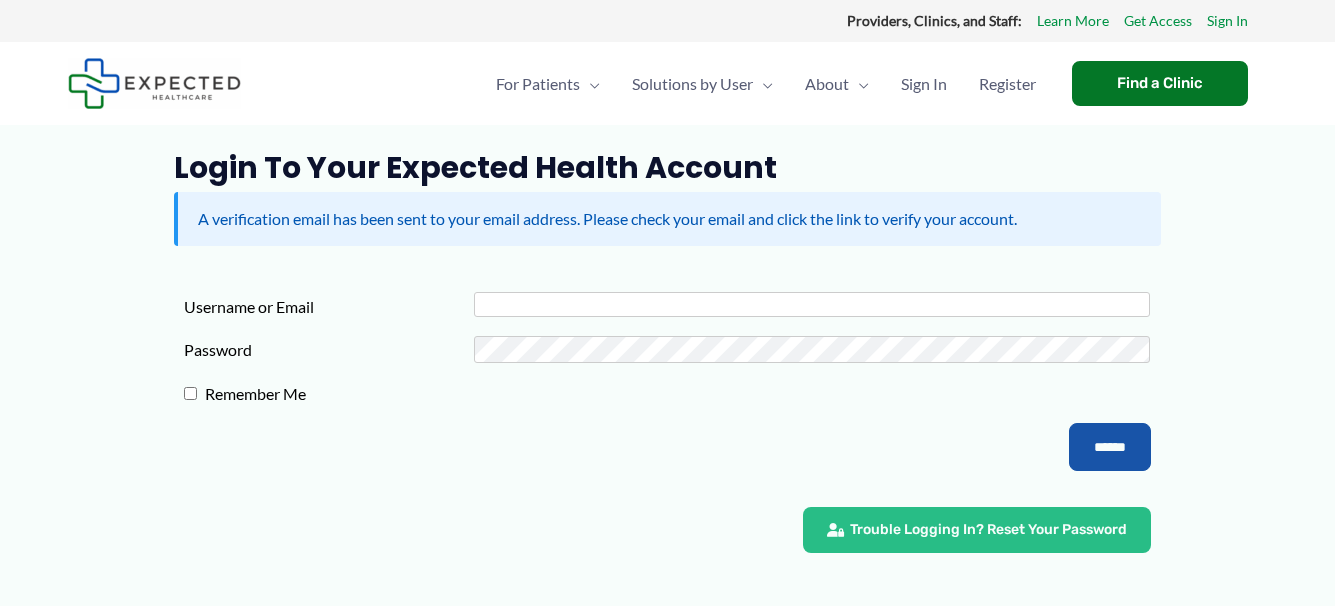 type on "**********" 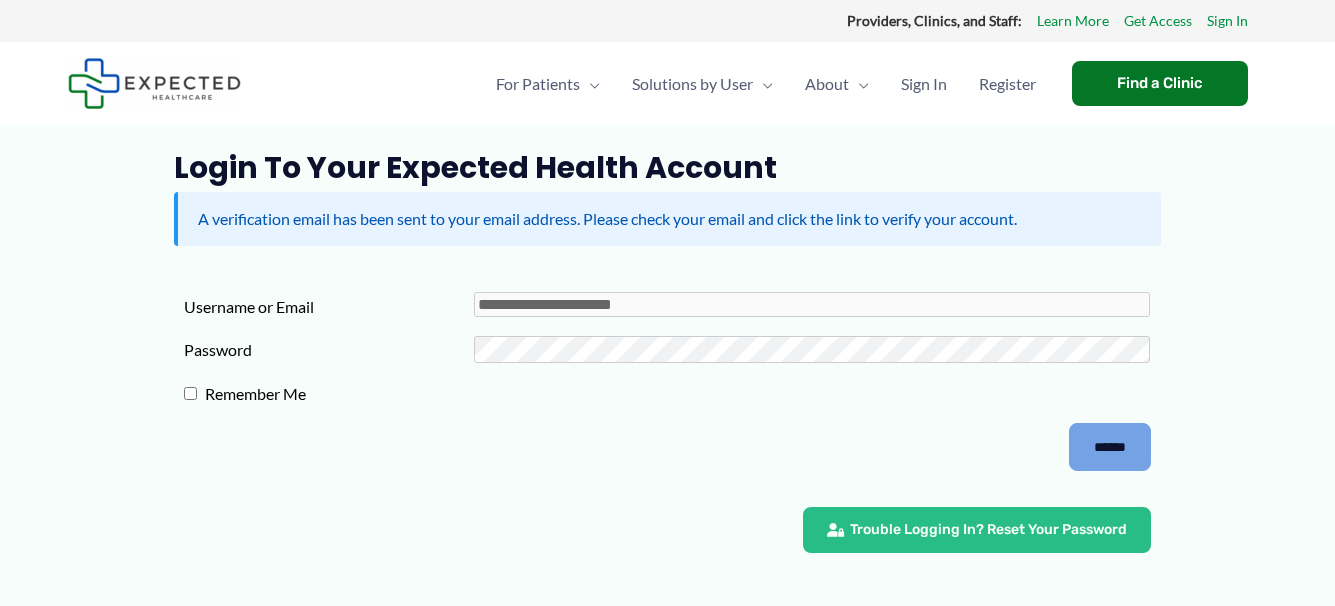 click on "******" at bounding box center [1110, 447] 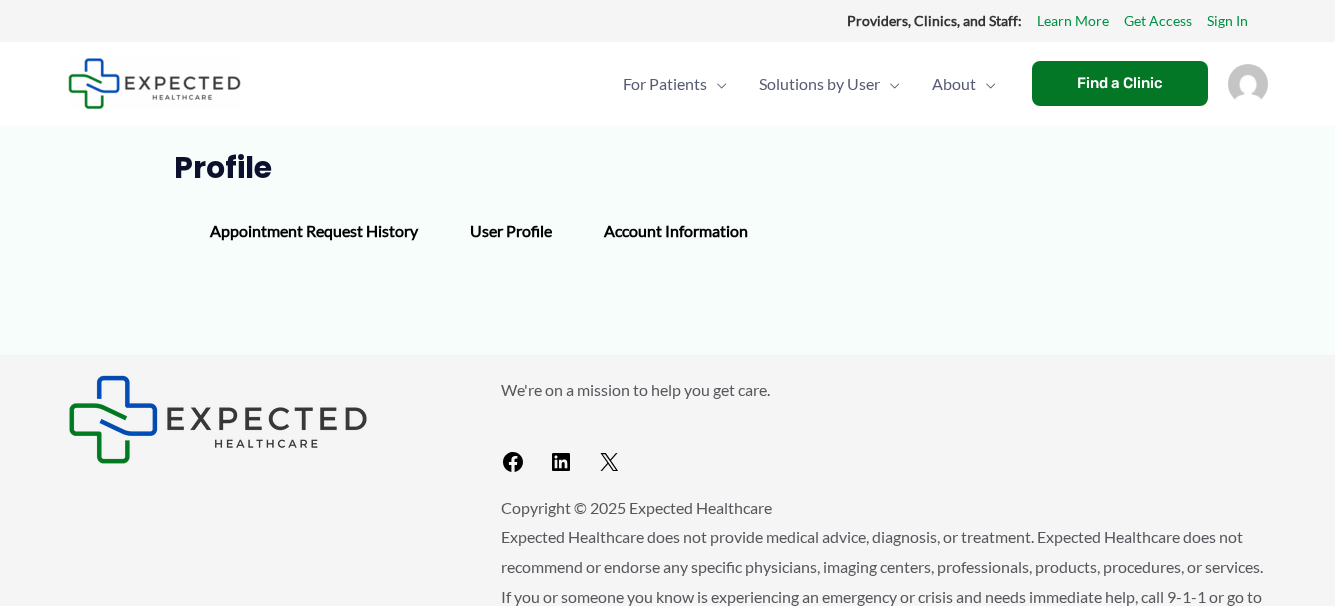 scroll, scrollTop: 0, scrollLeft: 0, axis: both 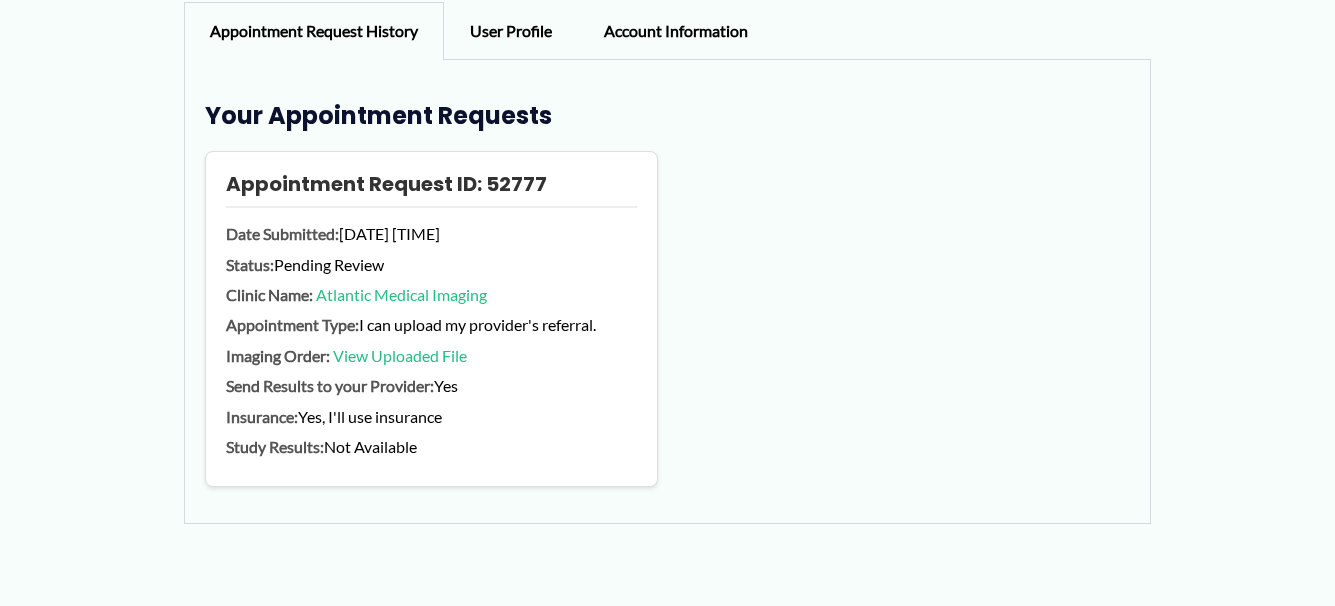 click on "View Uploaded File" at bounding box center [400, 355] 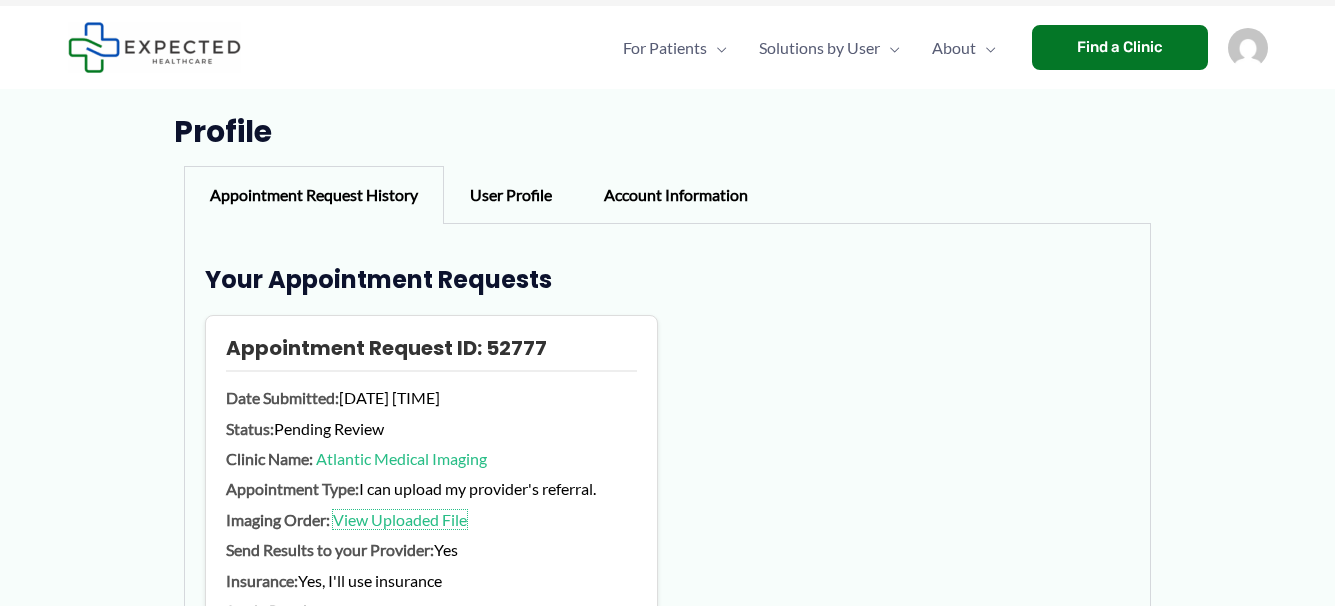 scroll, scrollTop: 4, scrollLeft: 0, axis: vertical 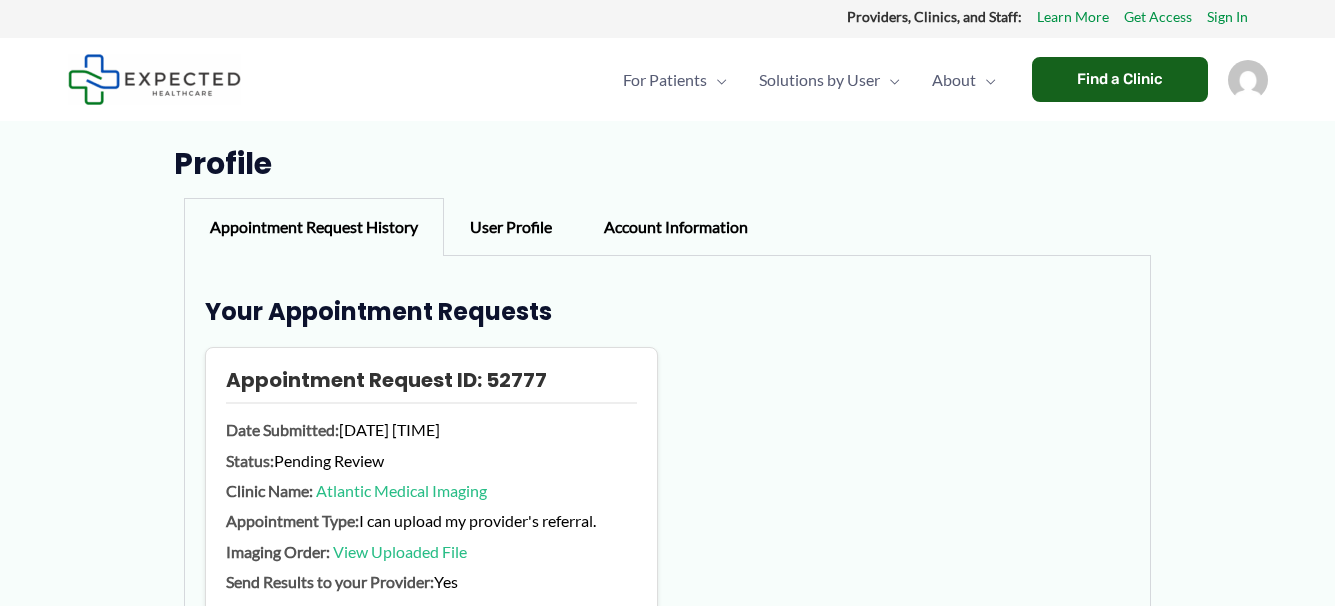 click on "Find a Clinic" at bounding box center [1120, 79] 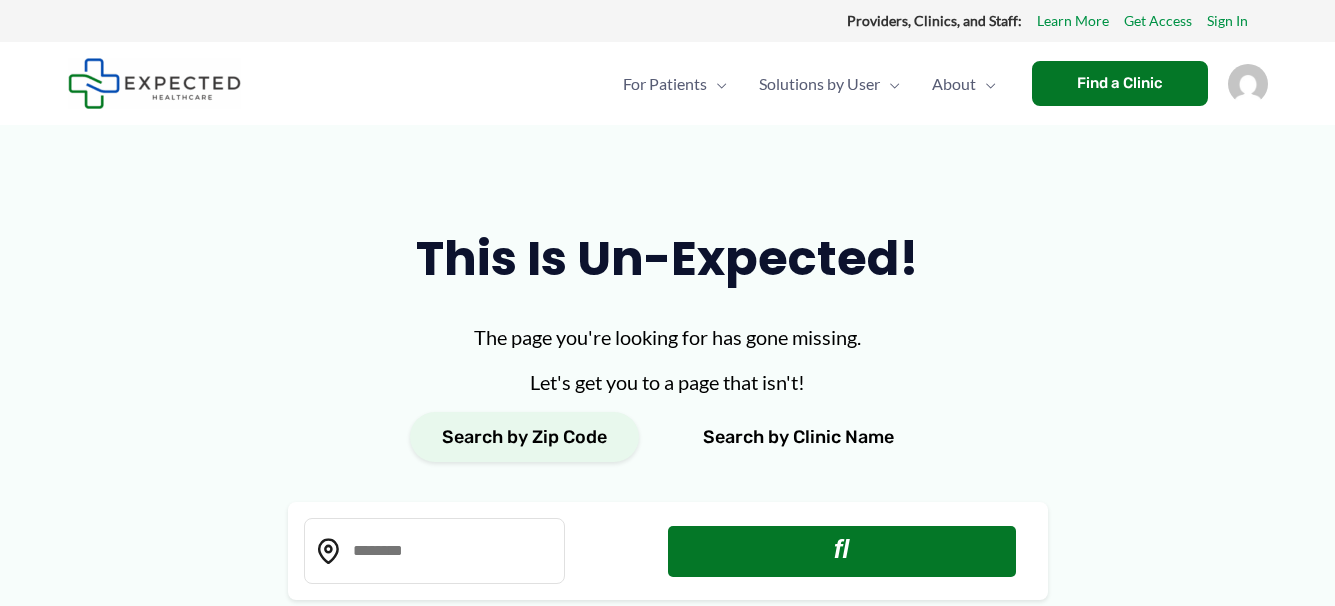 scroll, scrollTop: 0, scrollLeft: 0, axis: both 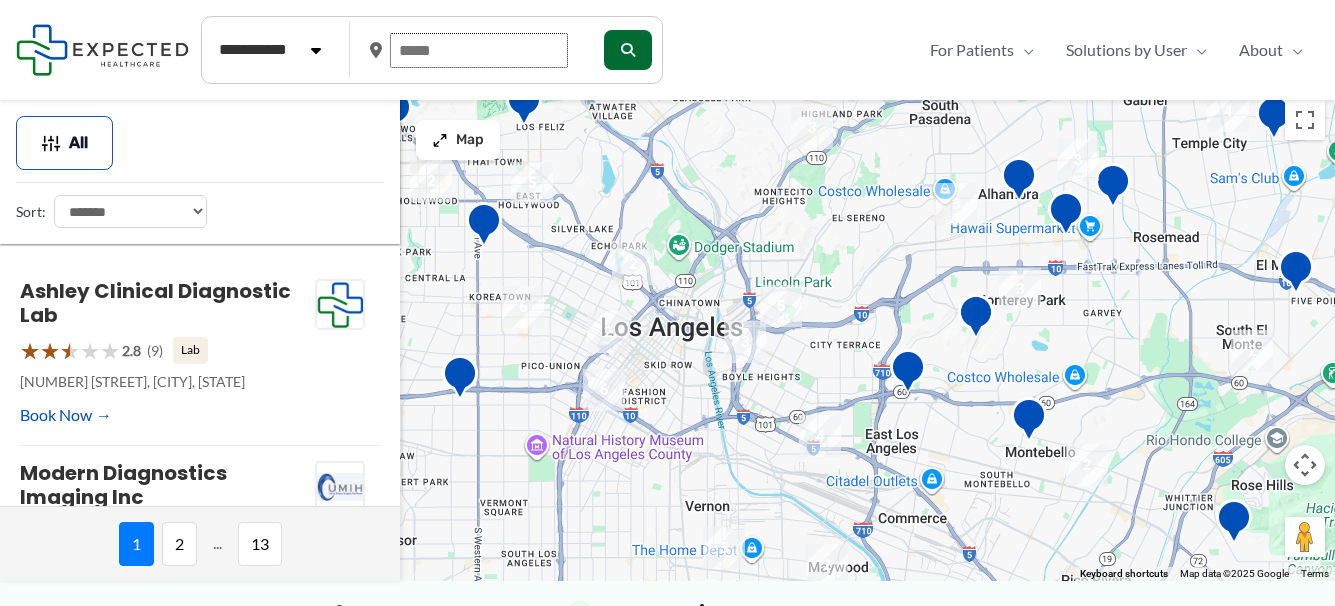 click at bounding box center (479, 50) 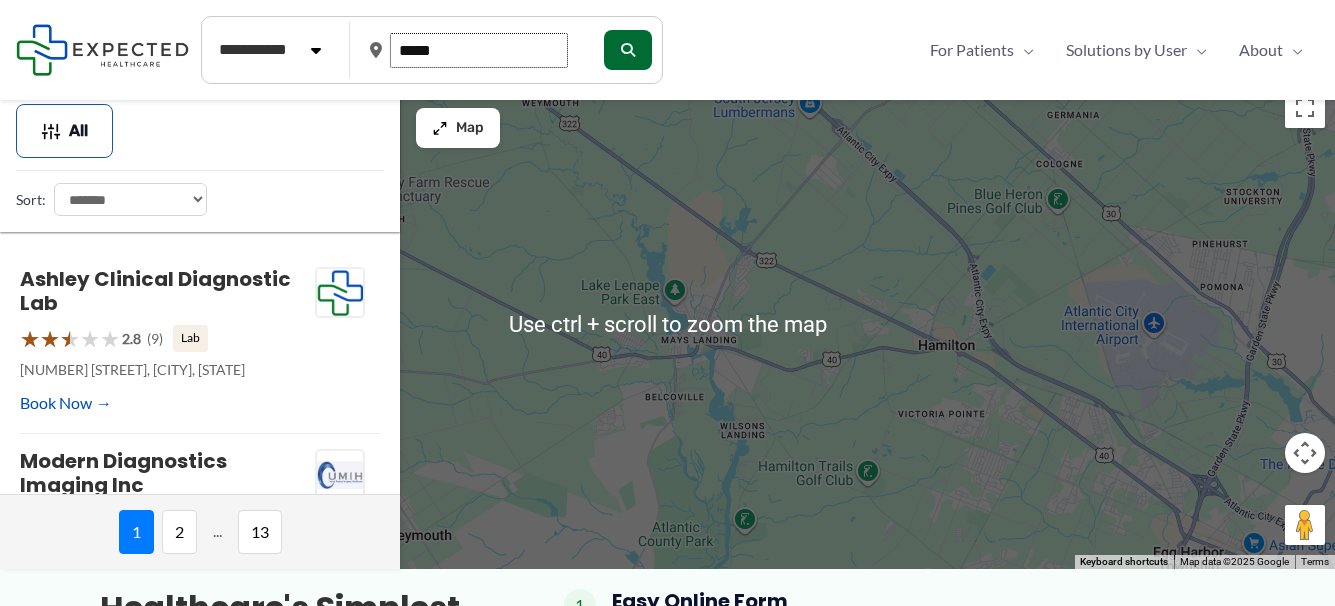 scroll, scrollTop: 0, scrollLeft: 0, axis: both 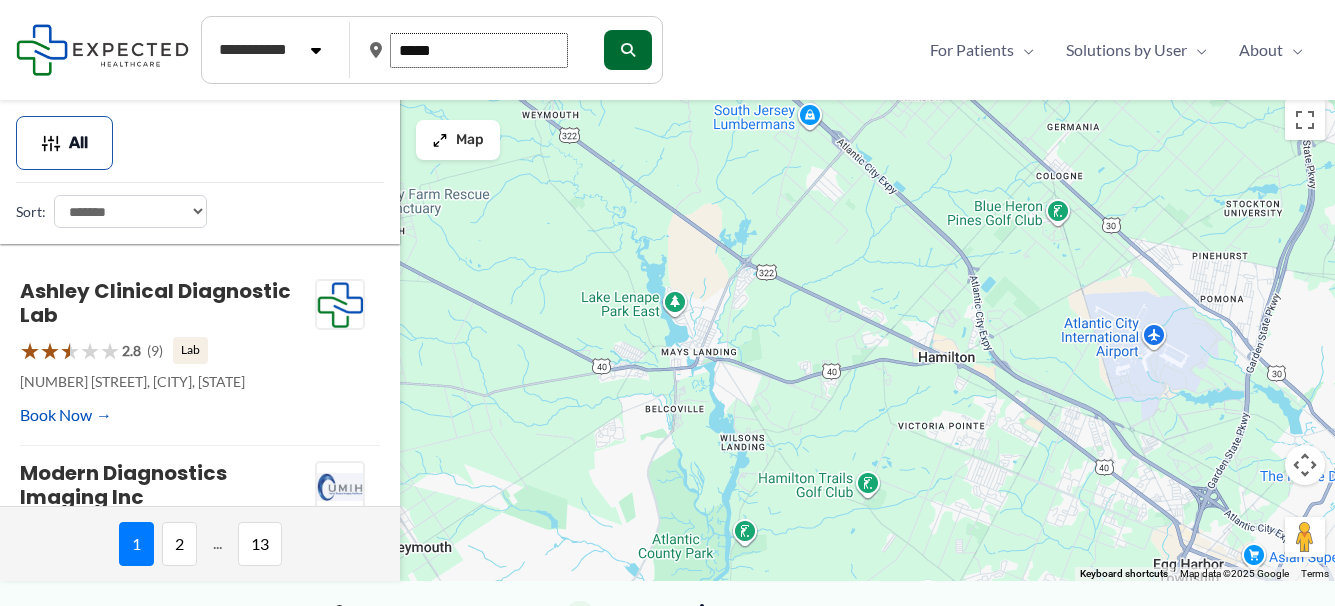 type on "*****" 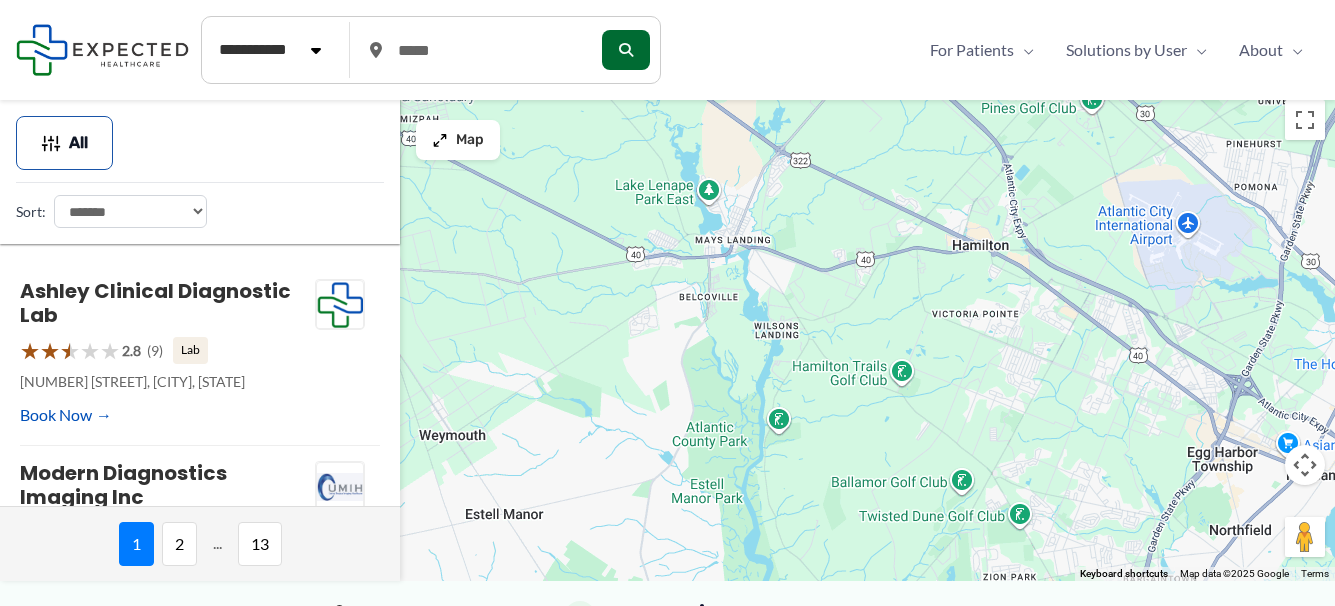 drag, startPoint x: 1020, startPoint y: 412, endPoint x: 841, endPoint y: 330, distance: 196.88829 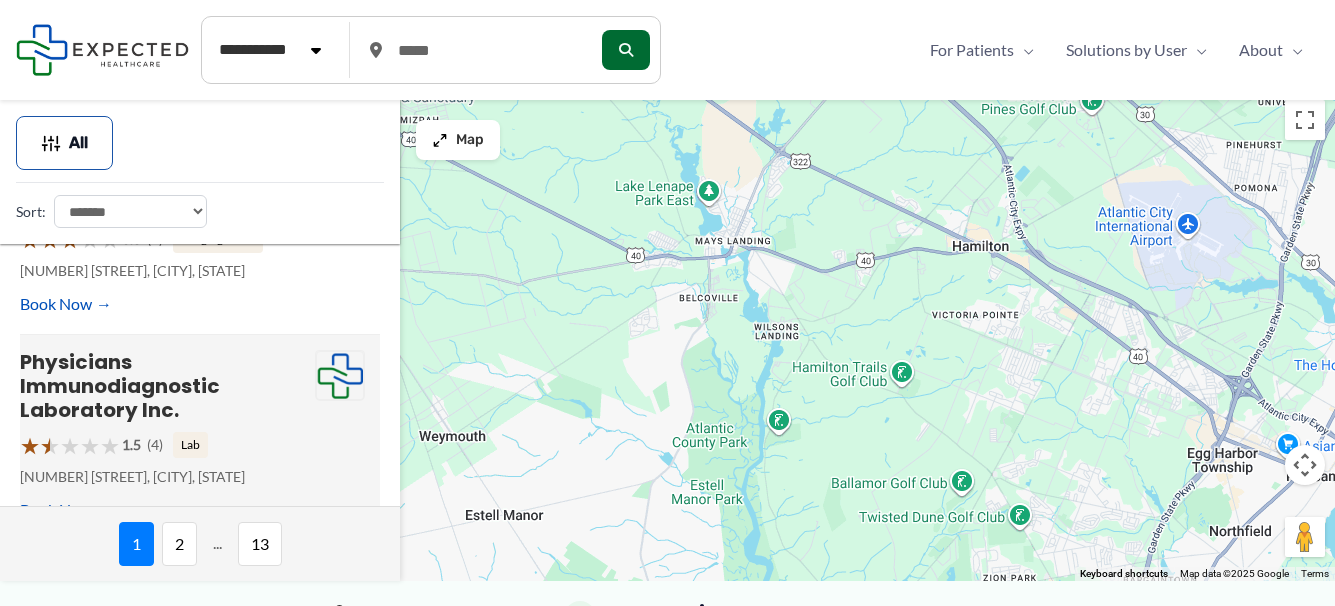 scroll, scrollTop: 500, scrollLeft: 0, axis: vertical 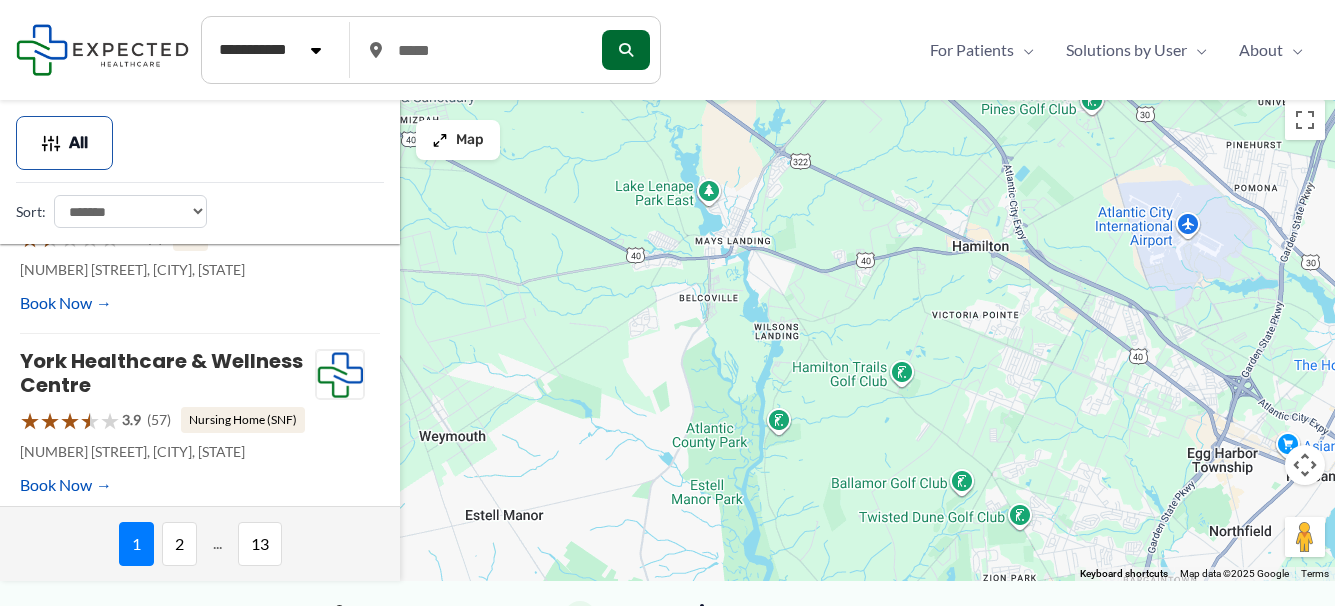 click on "**********" at bounding box center [270, 50] 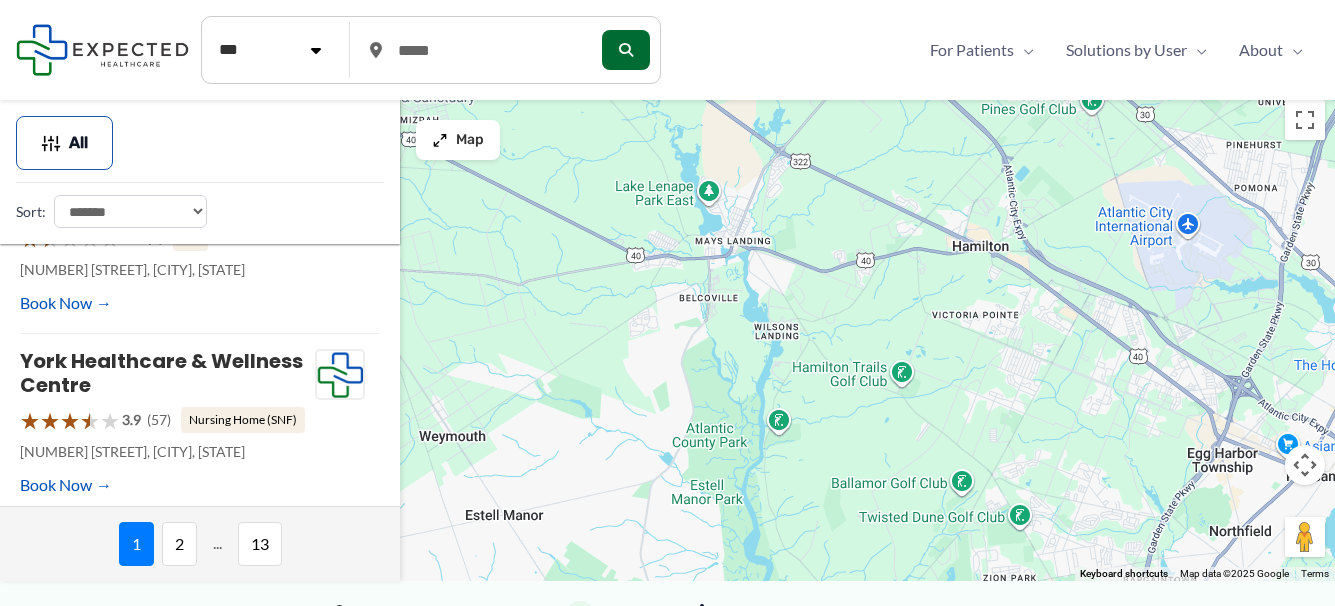 click on "**********" at bounding box center (270, 50) 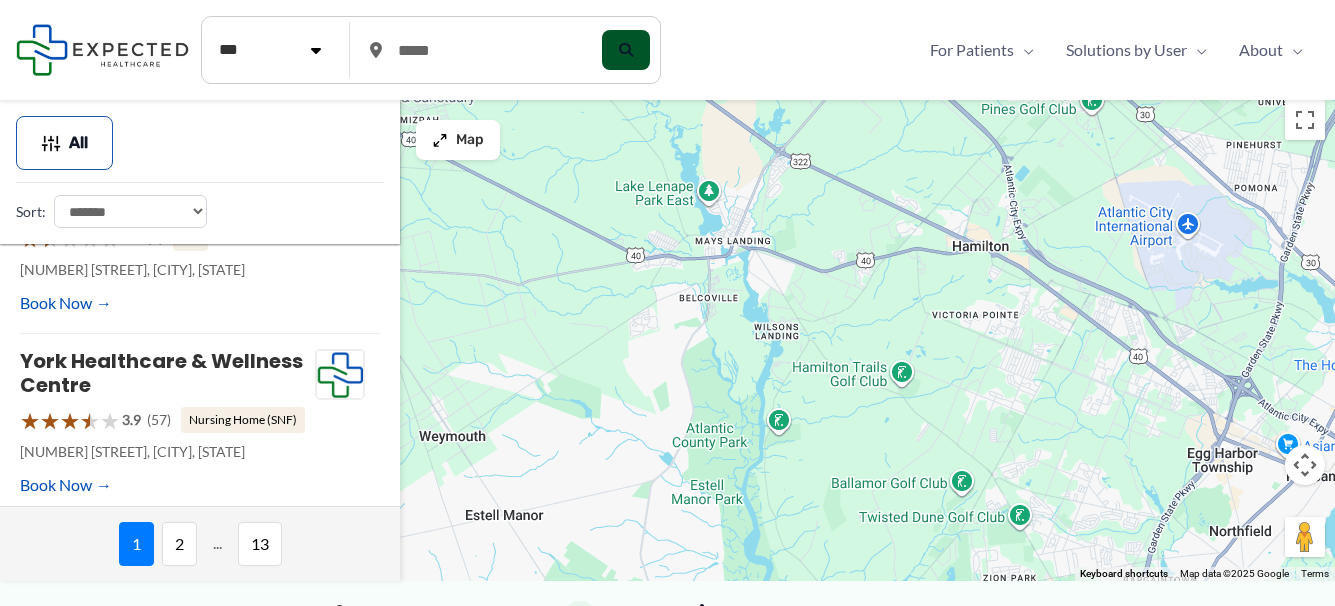 click at bounding box center [626, 50] 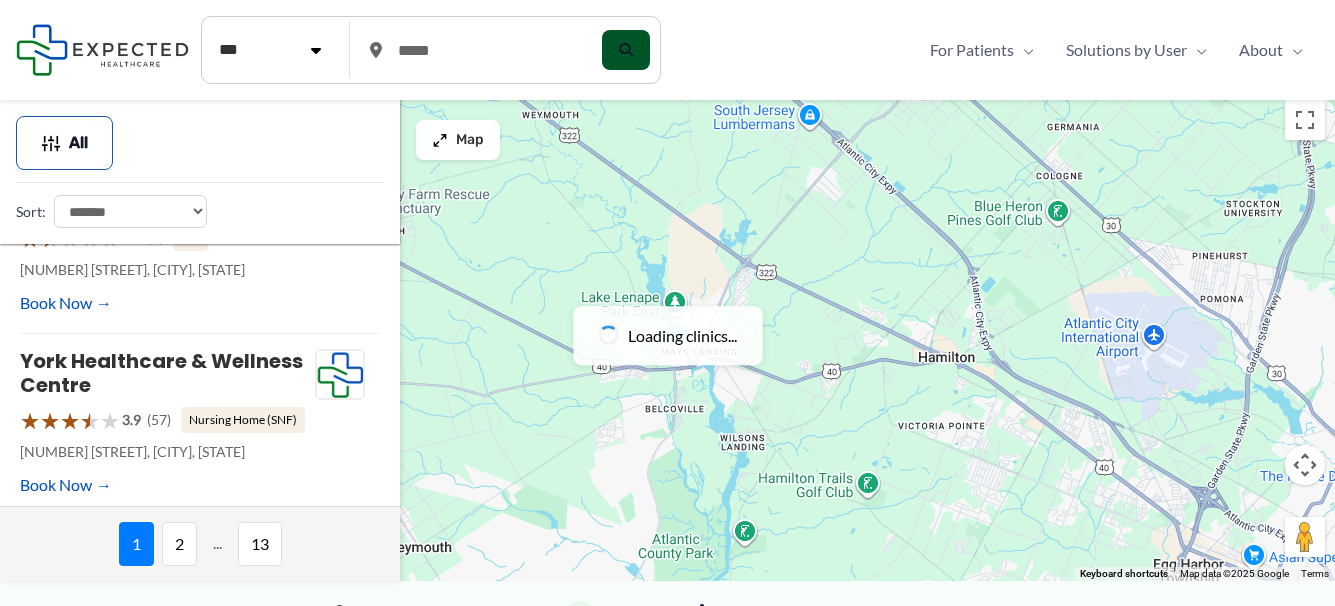 scroll, scrollTop: 0, scrollLeft: 0, axis: both 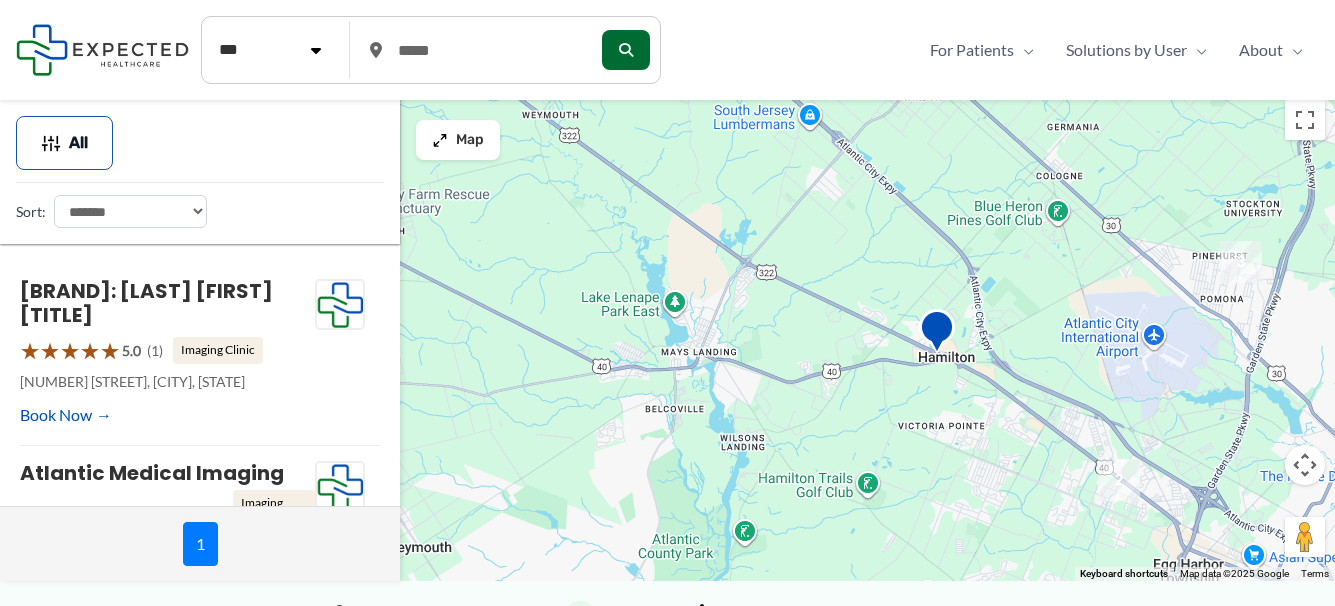 click at bounding box center (1119, 480) 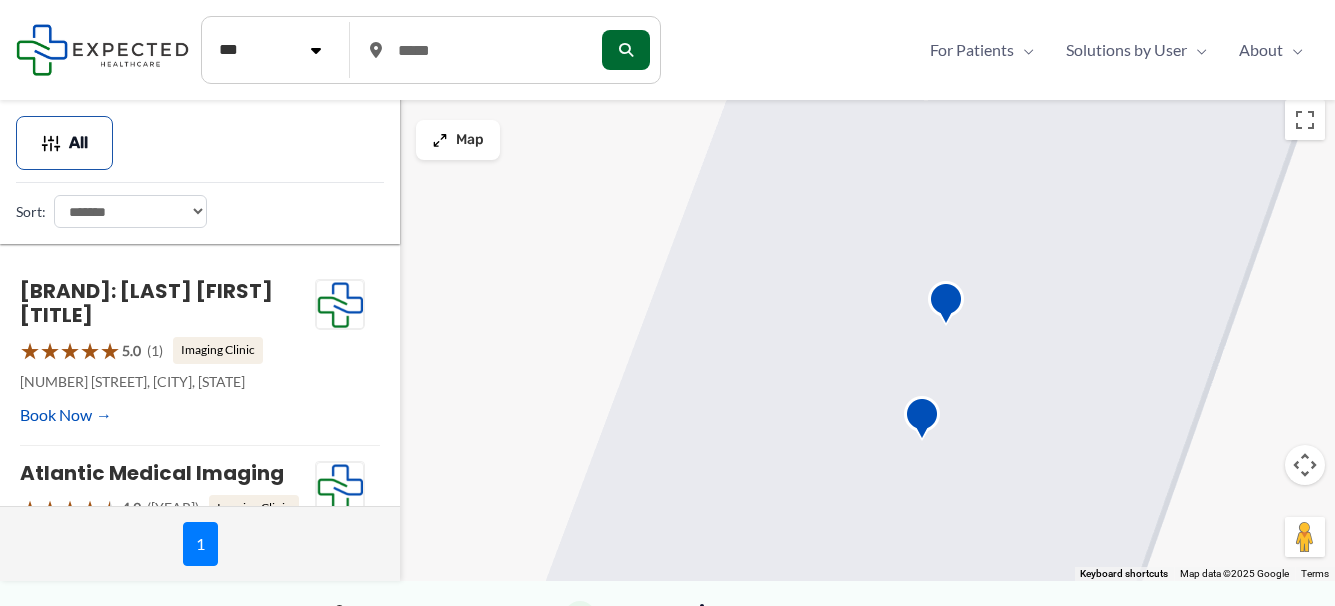 drag, startPoint x: 759, startPoint y: 476, endPoint x: 1021, endPoint y: 530, distance: 267.50702 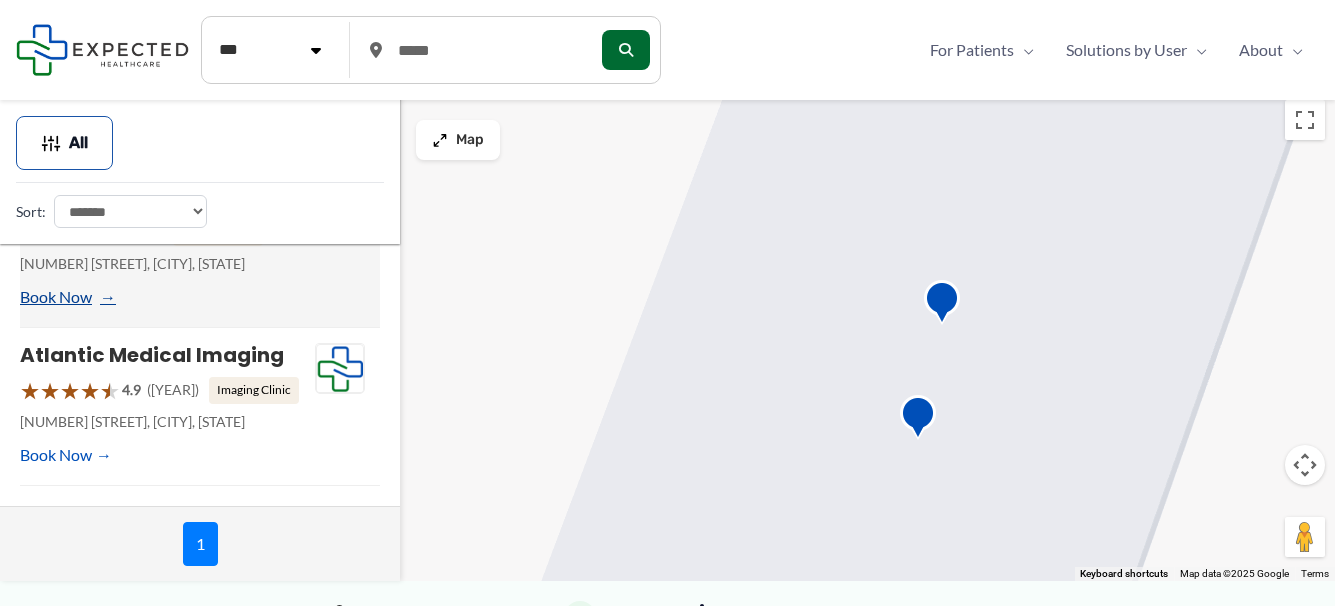 scroll, scrollTop: 170, scrollLeft: 0, axis: vertical 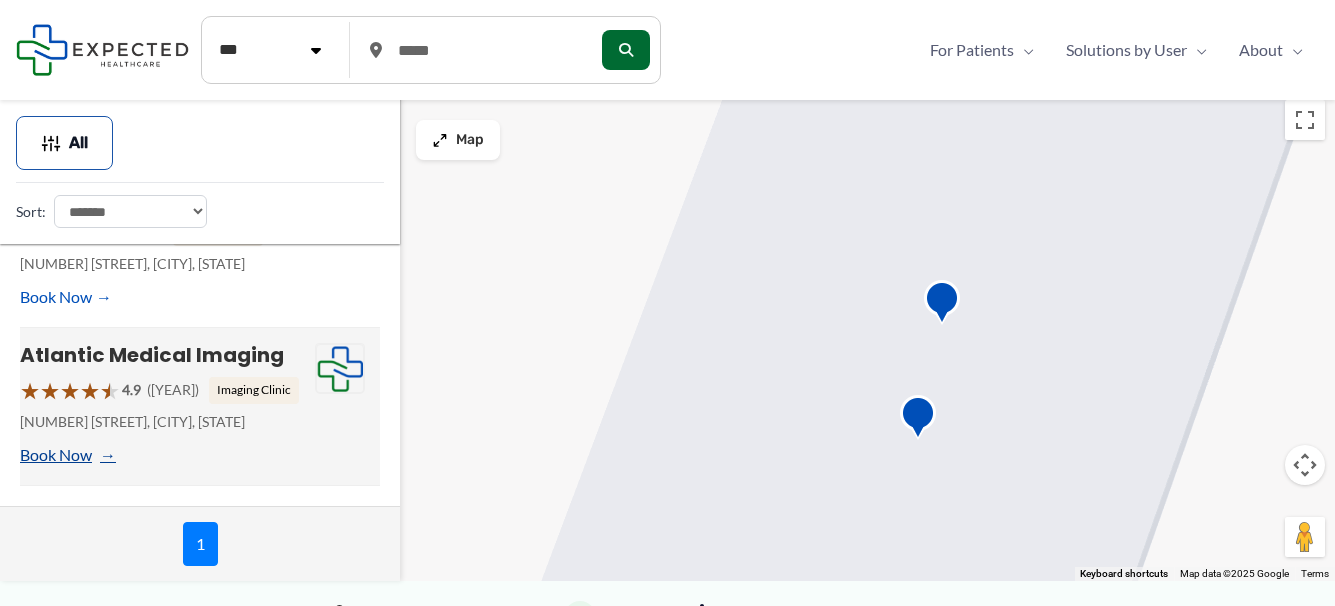 click on "Book Now" at bounding box center (66, 455) 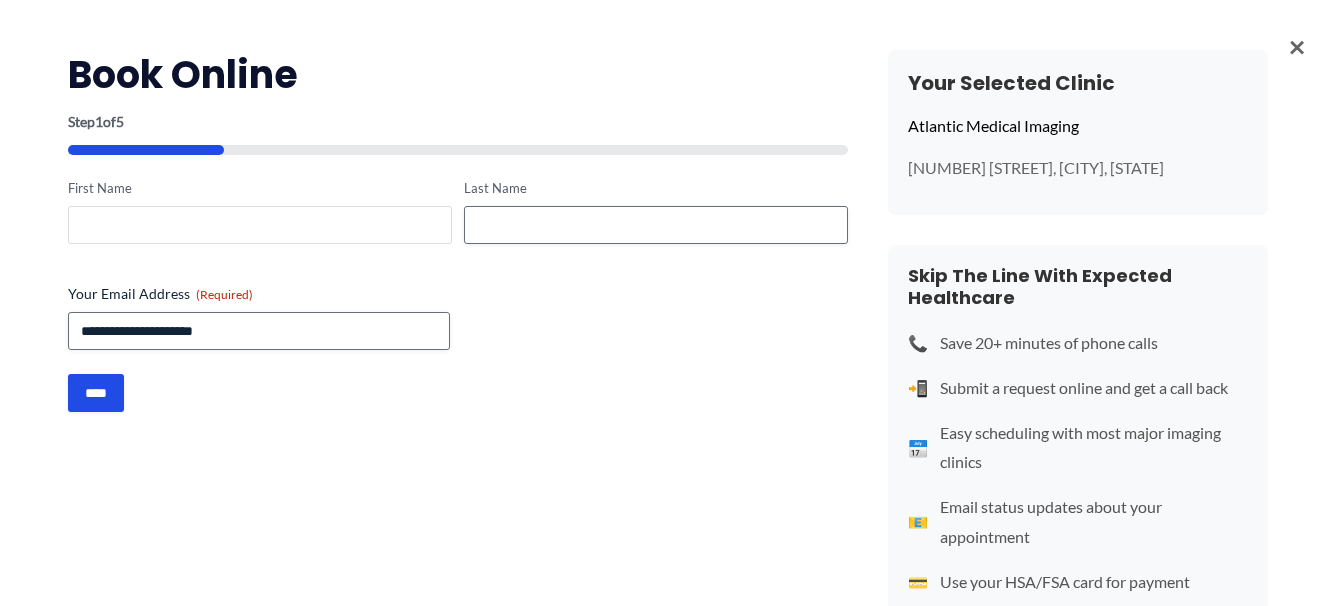 click on "First Name" at bounding box center (260, 225) 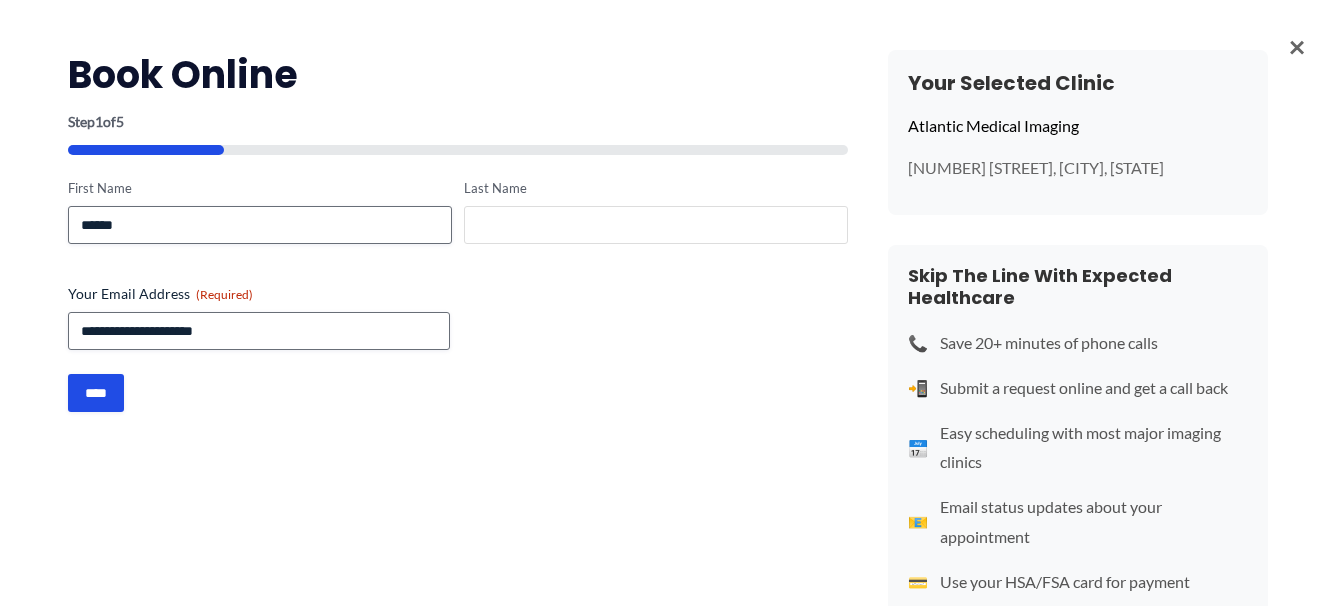 type on "********" 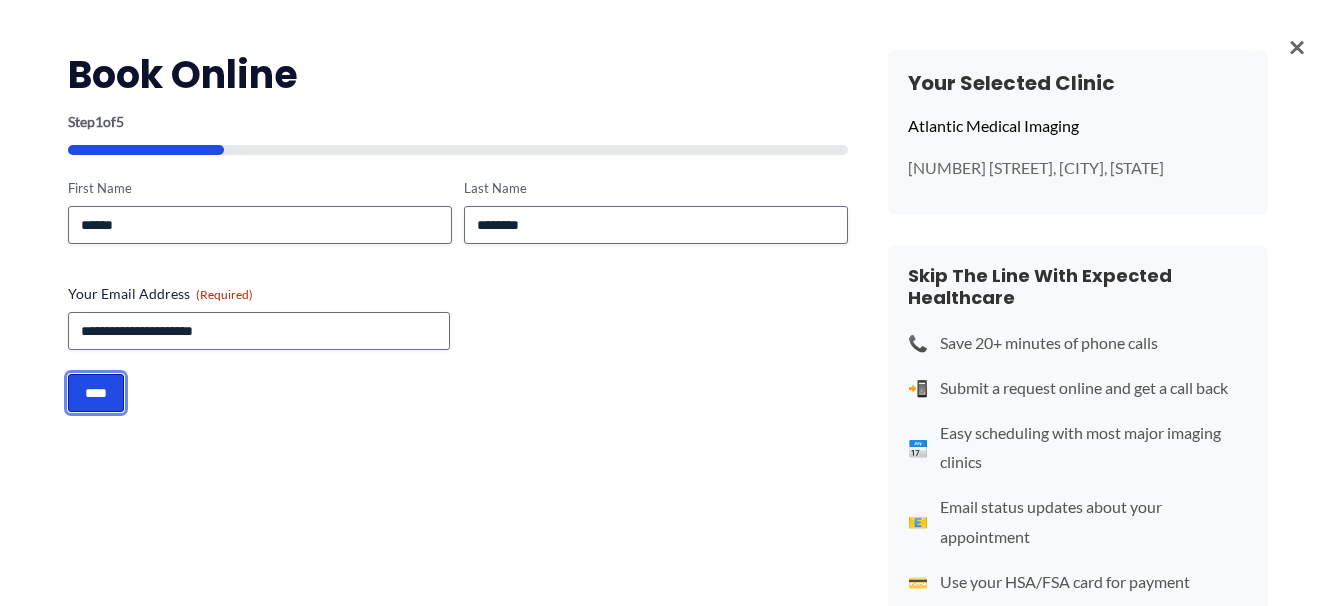click on "****" at bounding box center (96, 393) 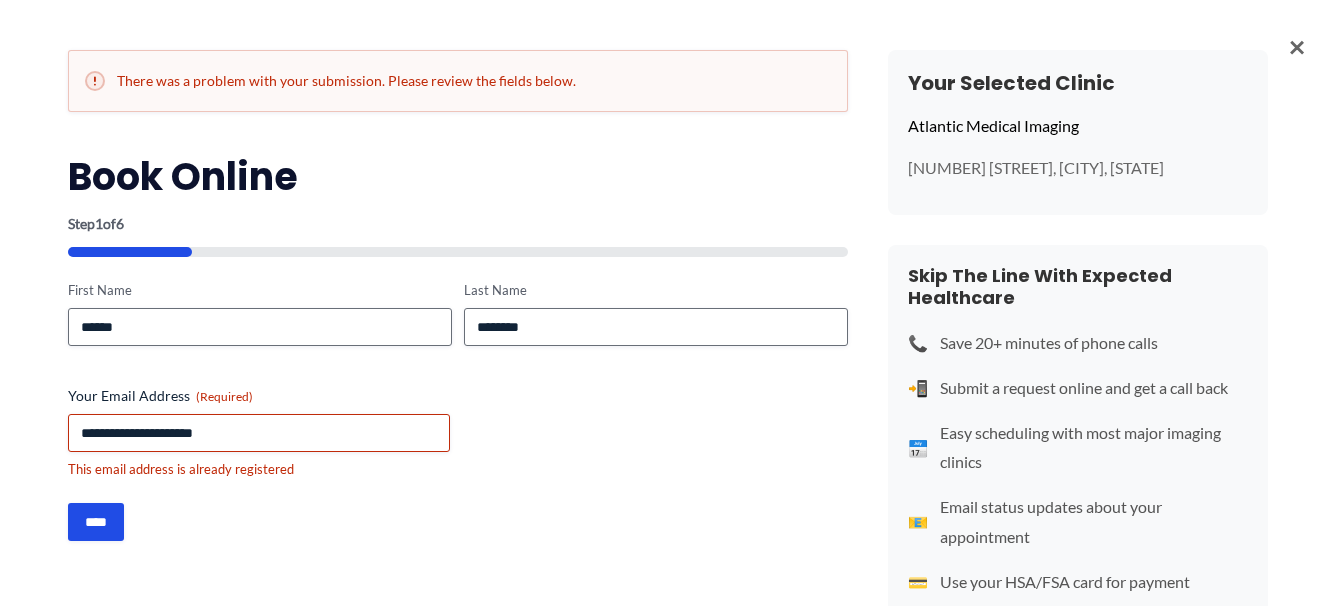 scroll, scrollTop: 0, scrollLeft: 0, axis: both 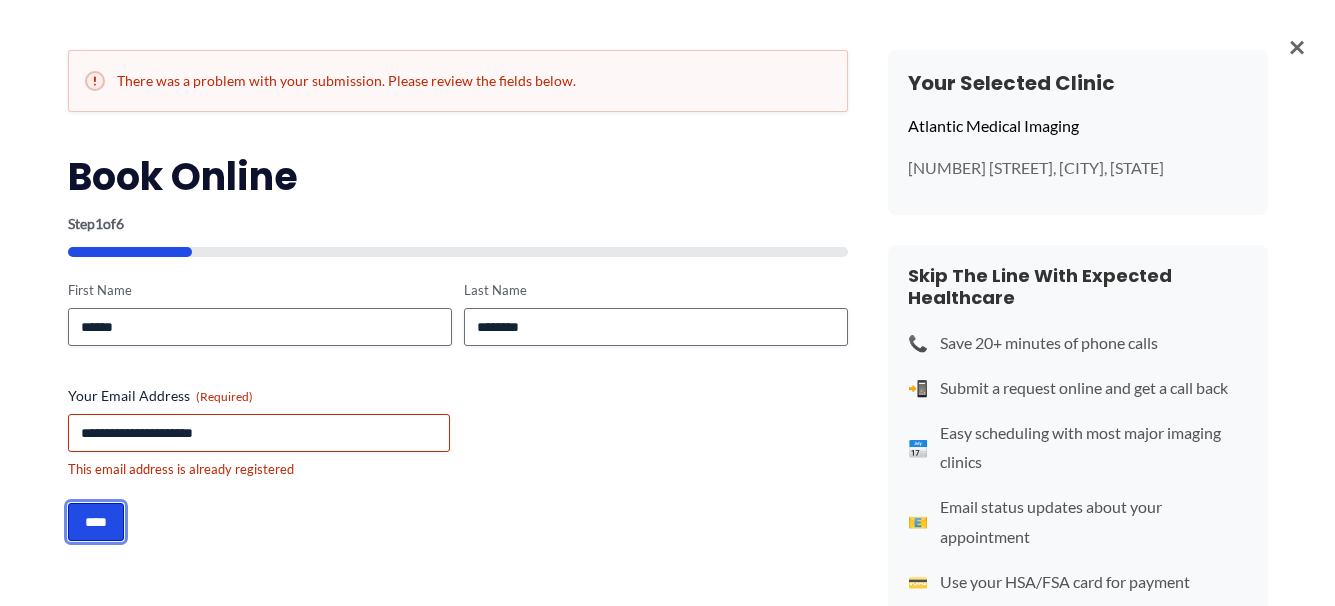 click on "****" at bounding box center (96, 522) 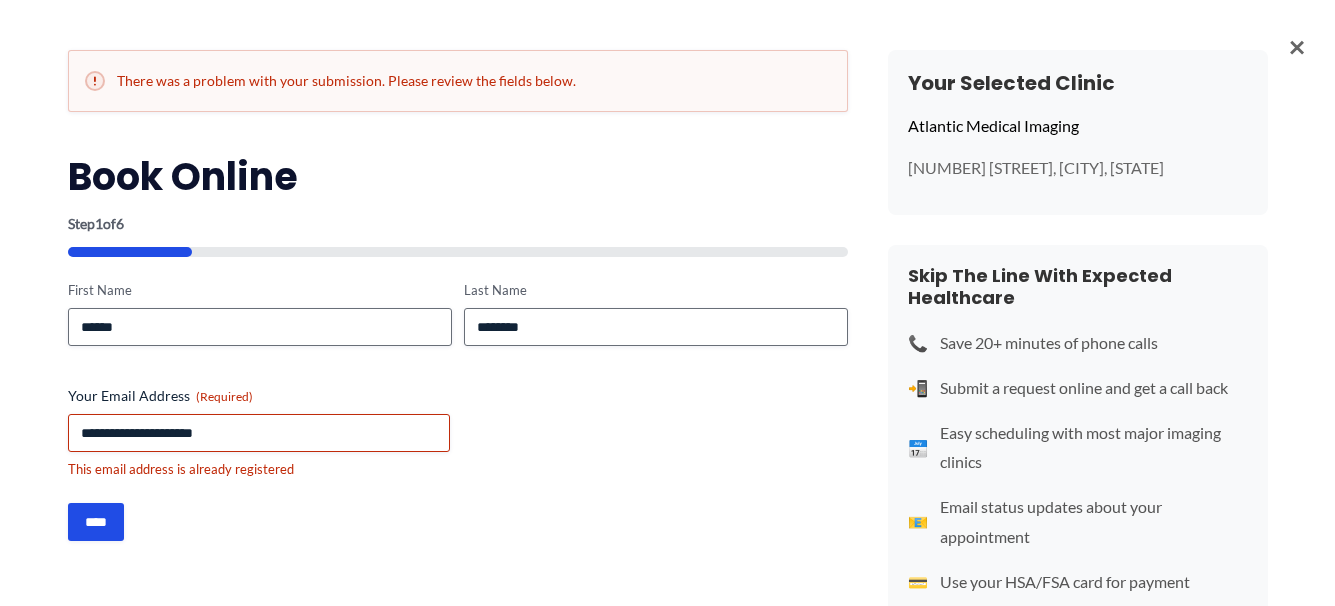 scroll, scrollTop: 0, scrollLeft: 0, axis: both 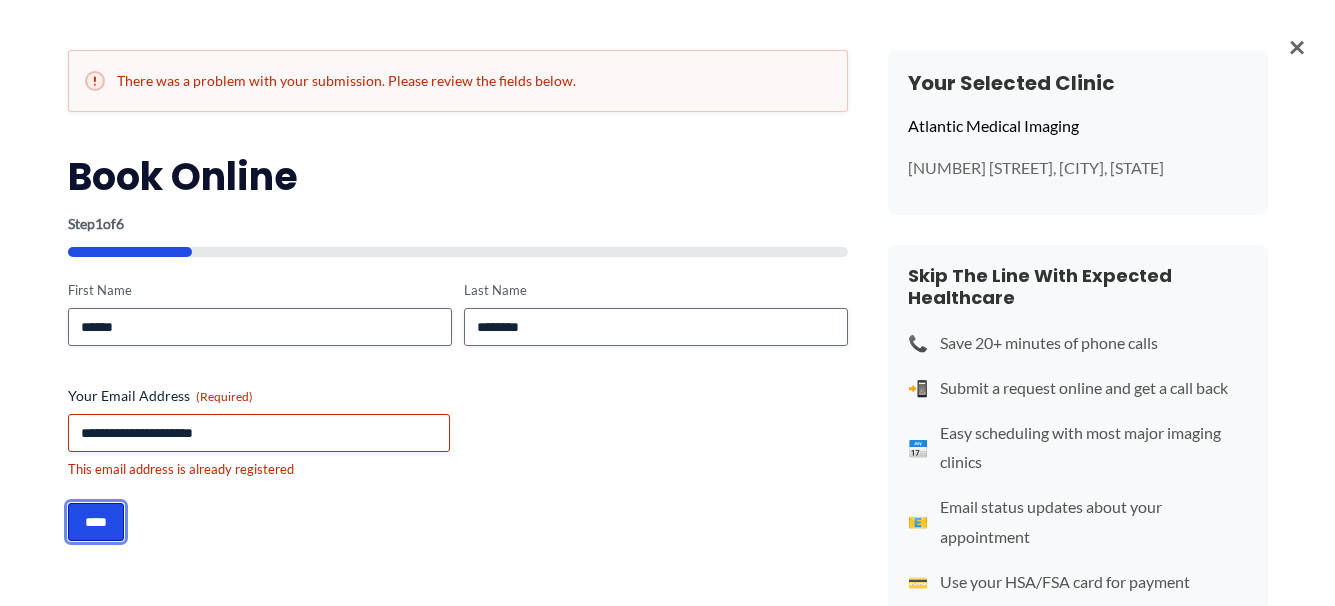 click on "****" at bounding box center [96, 522] 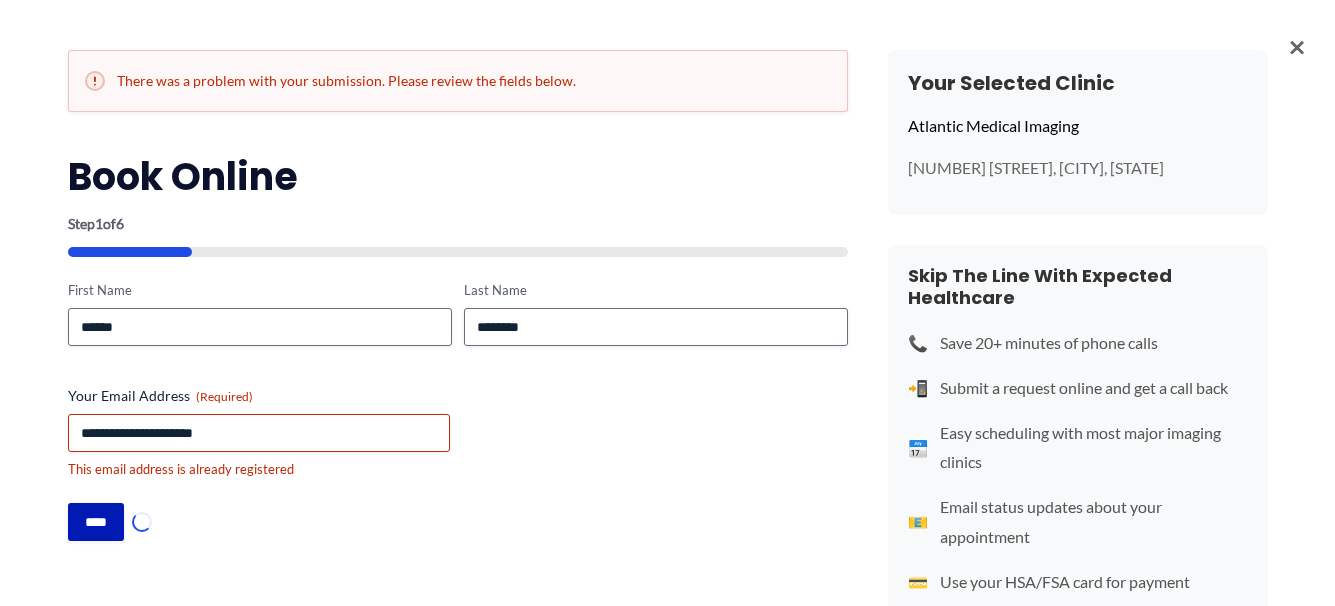 scroll, scrollTop: 0, scrollLeft: 0, axis: both 